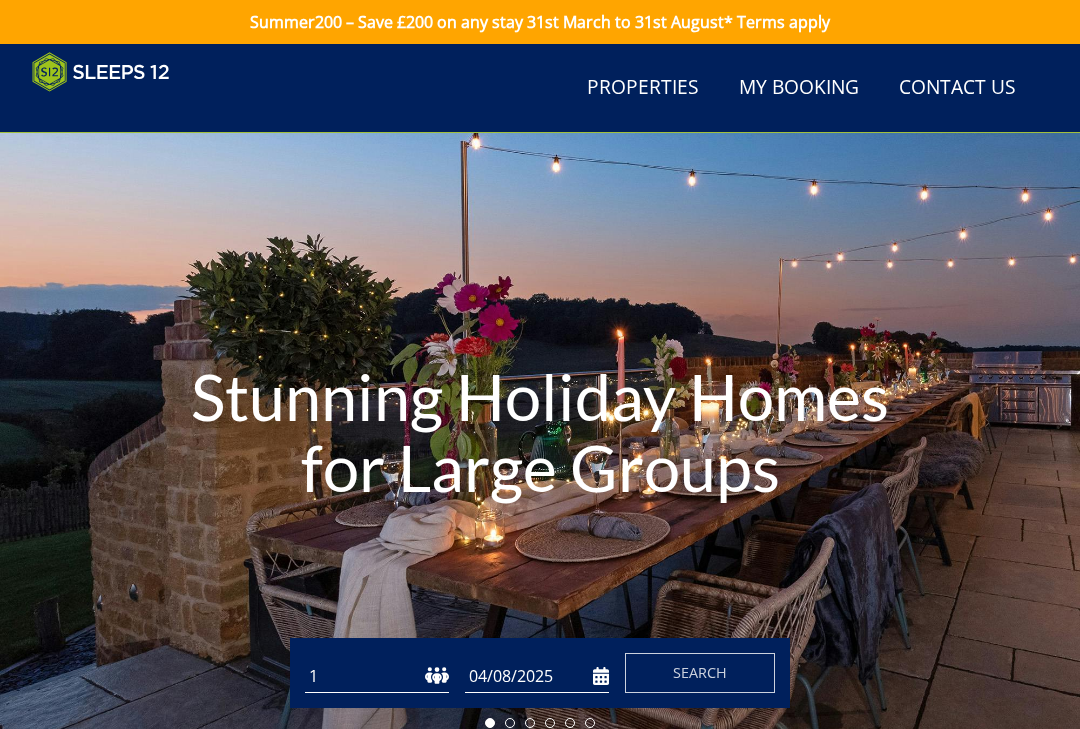 scroll, scrollTop: 82, scrollLeft: 0, axis: vertical 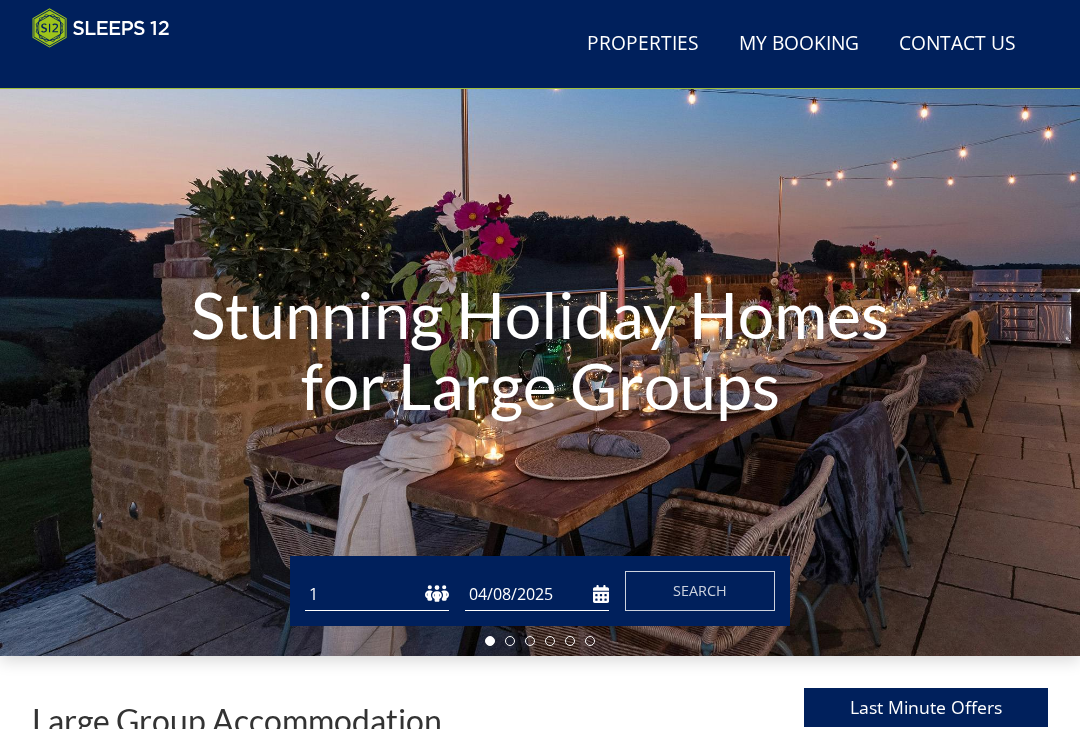 click on "Properties" at bounding box center (643, 44) 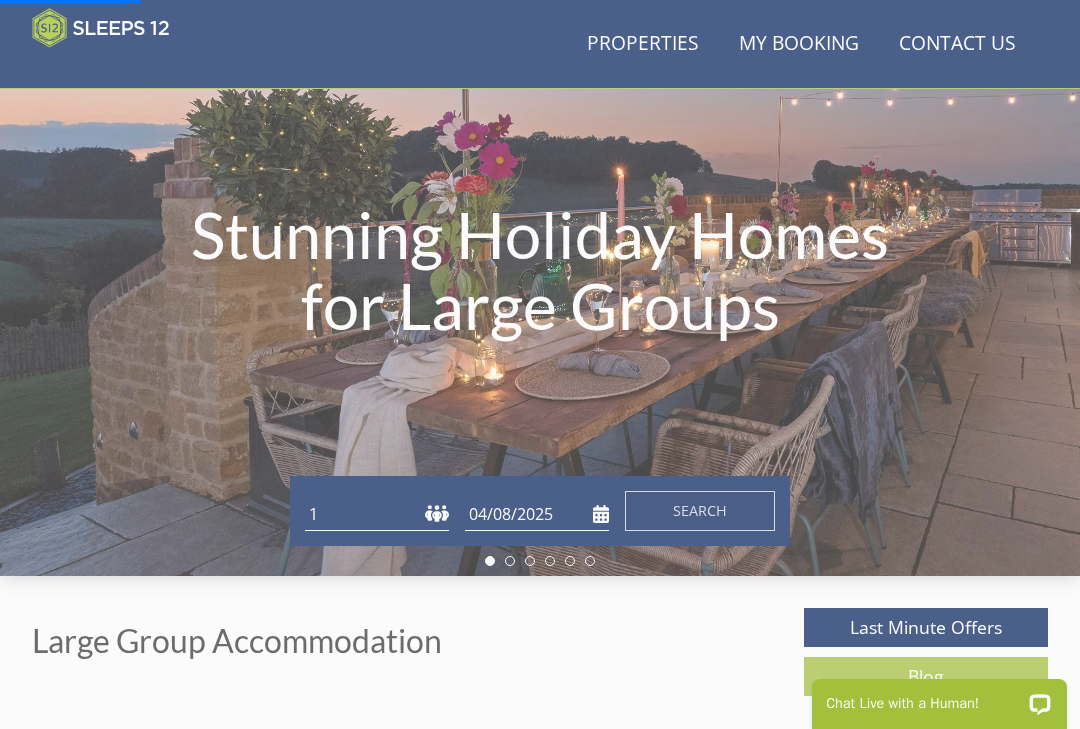 scroll, scrollTop: 165, scrollLeft: 0, axis: vertical 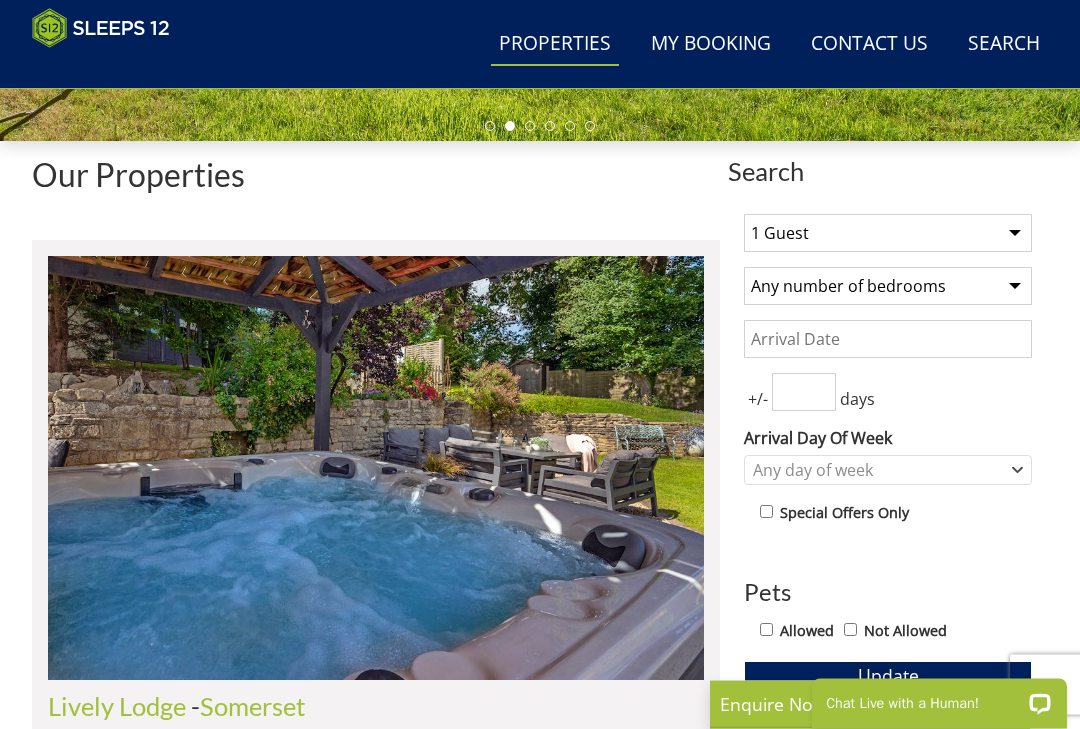 click on "1 Guest
2 Guests
3 Guests
4 Guests
5 Guests
6 Guests
7 Guests
8 Guests
9 Guests
10 Guests
11 Guests
12 Guests
13 Guests
14 Guests
15 Guests
16 Guests
17 Guests
18 Guests
19 Guests
20 Guests
21 Guests
22 Guests
23 Guests
24 Guests
25 Guests
26 Guests
27 Guests
28 Guests
29 Guests
30 Guests
31 Guests
32 Guests" at bounding box center (888, 234) 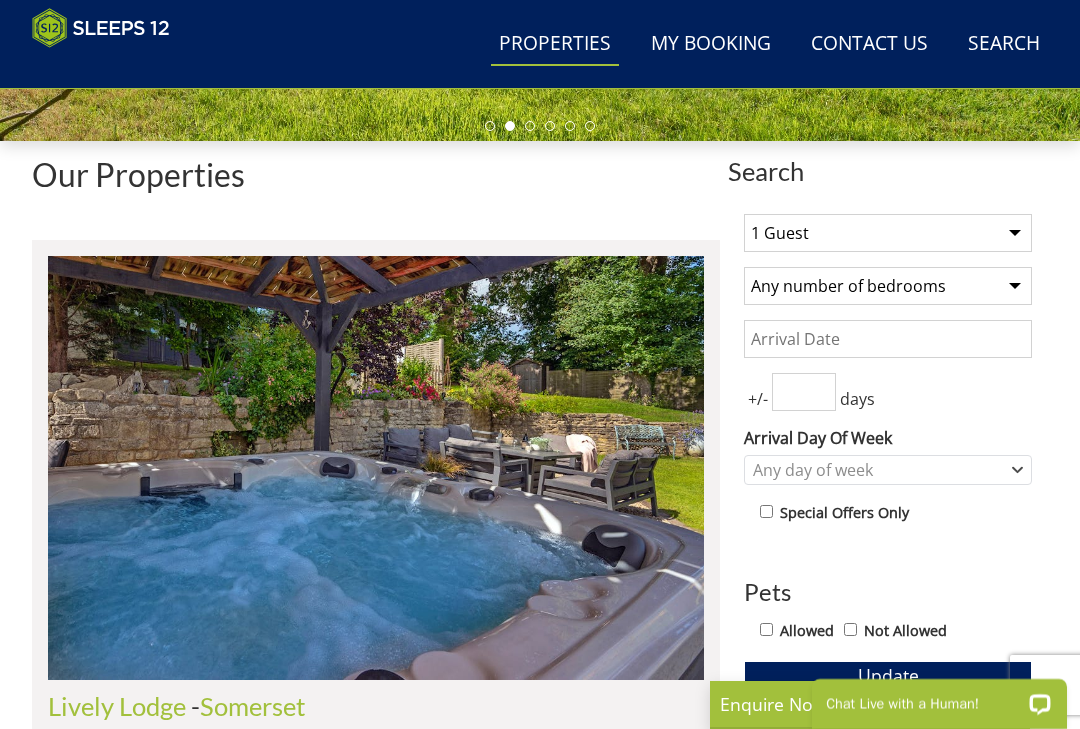 select on "14" 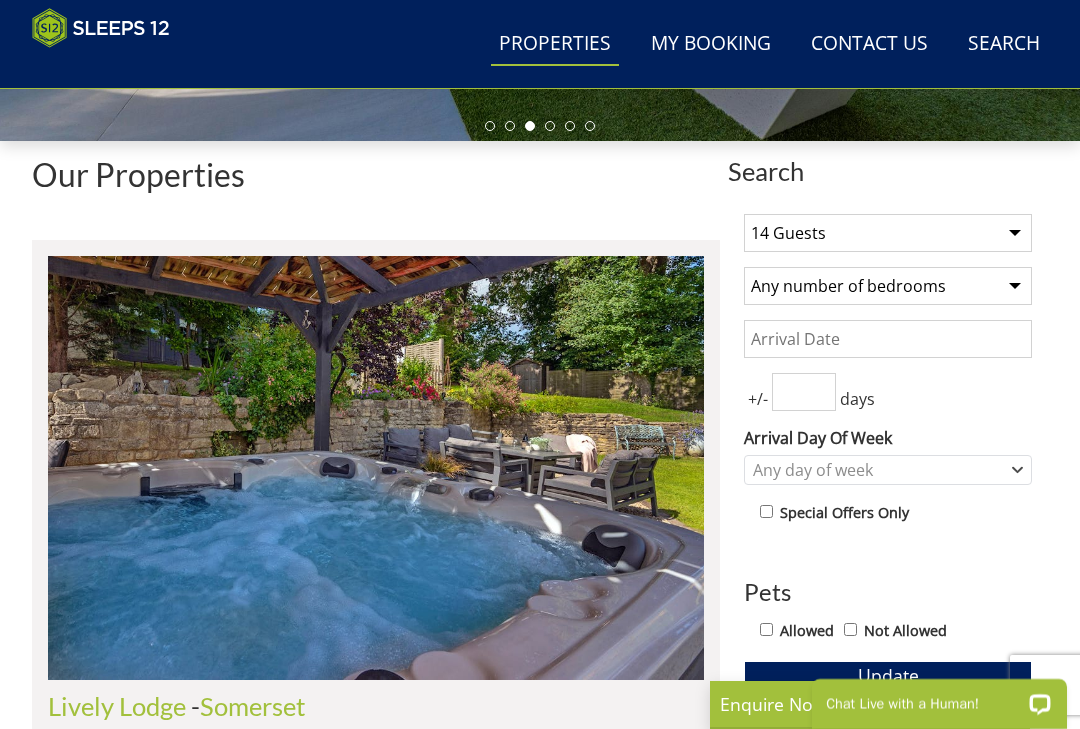 click on "Any number of bedrooms
4 Bedrooms
5 Bedrooms
6 Bedrooms
7 Bedrooms
8 Bedrooms
9 Bedrooms
10 Bedrooms
11 Bedrooms
12 Bedrooms
13 Bedrooms
14 Bedrooms
15 Bedrooms
16 Bedrooms" at bounding box center [888, 286] 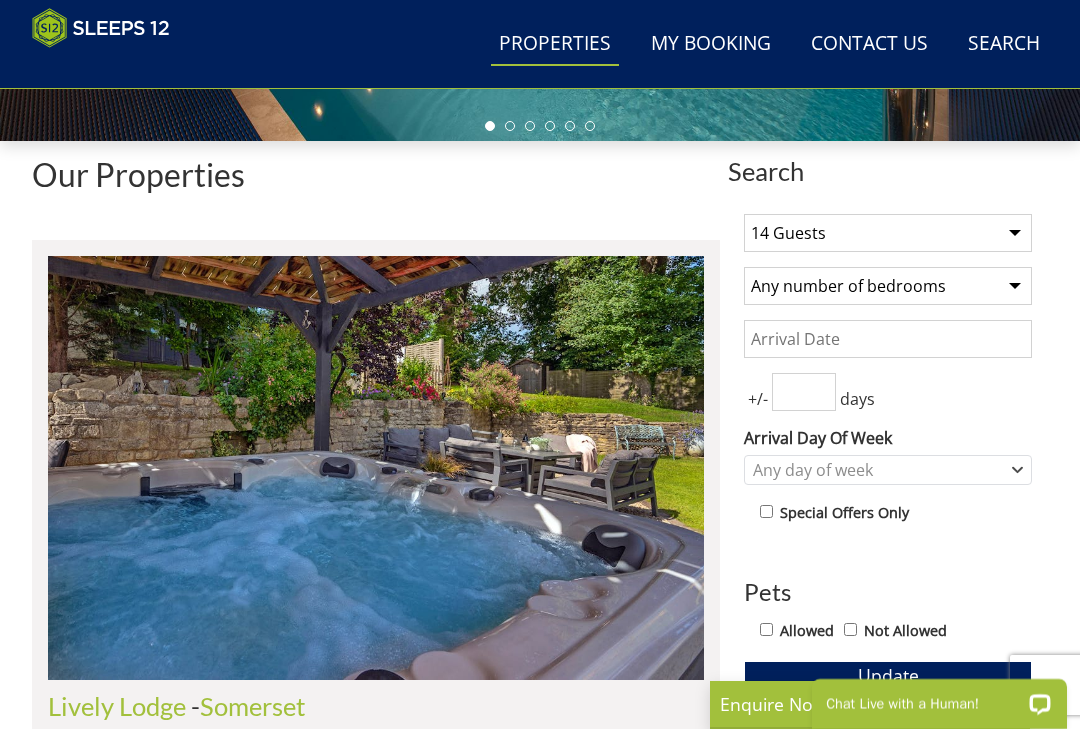 select on "7" 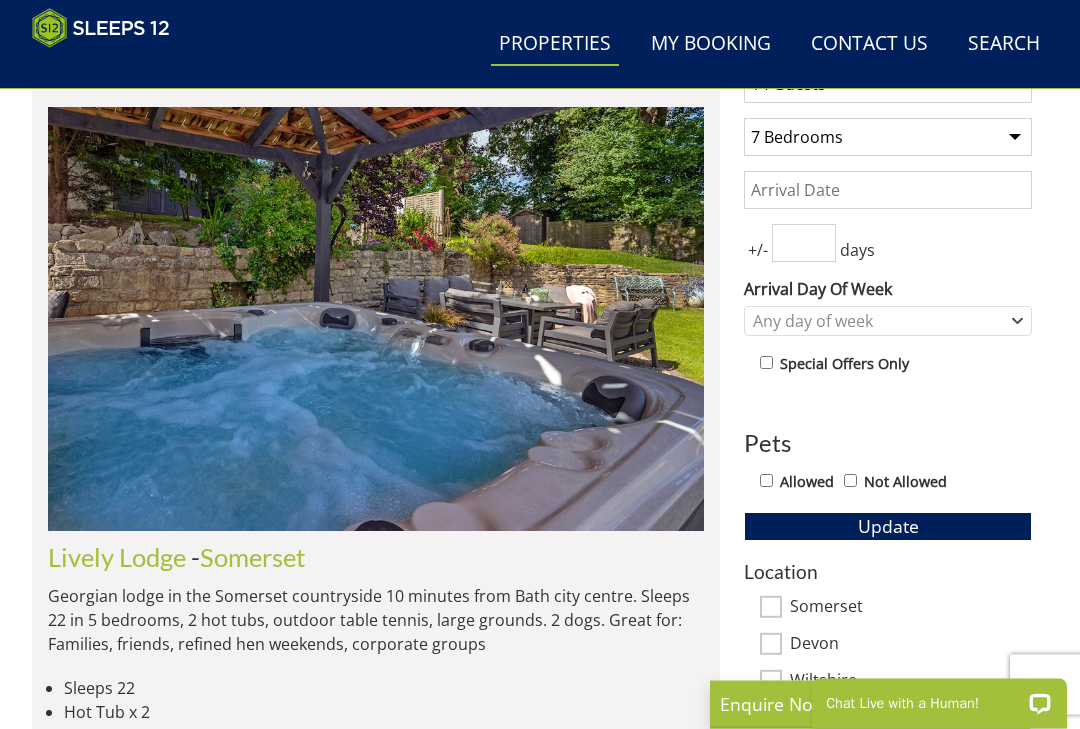 scroll, scrollTop: 746, scrollLeft: 0, axis: vertical 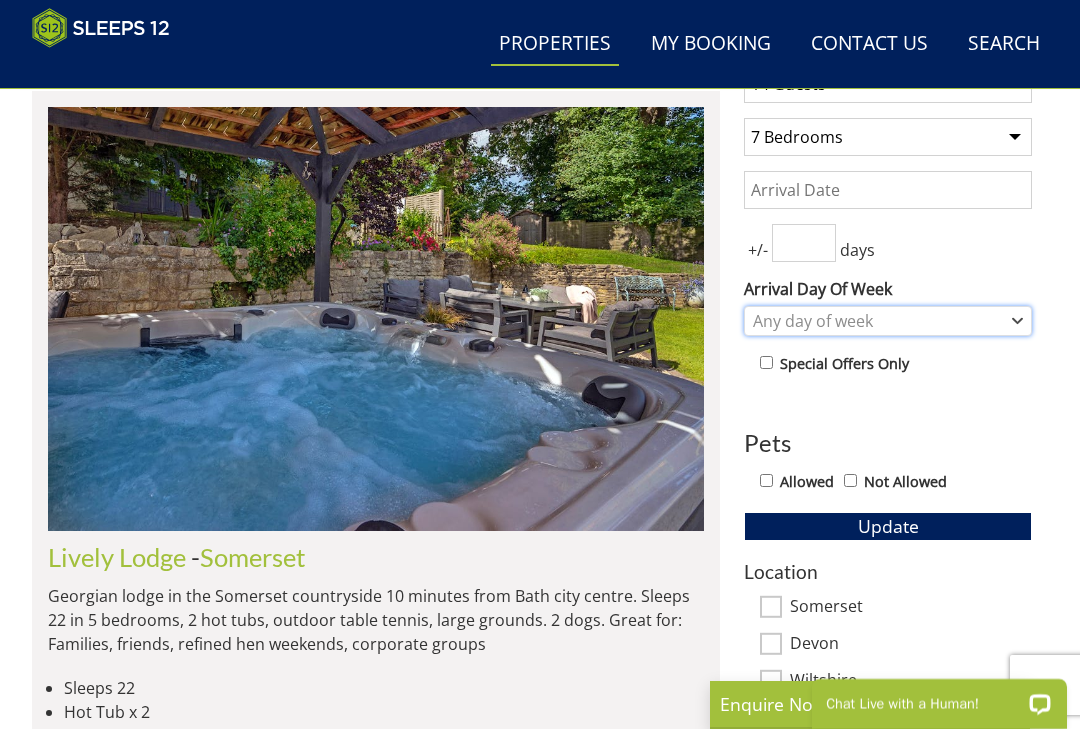 click on "Any day of week" at bounding box center [888, 321] 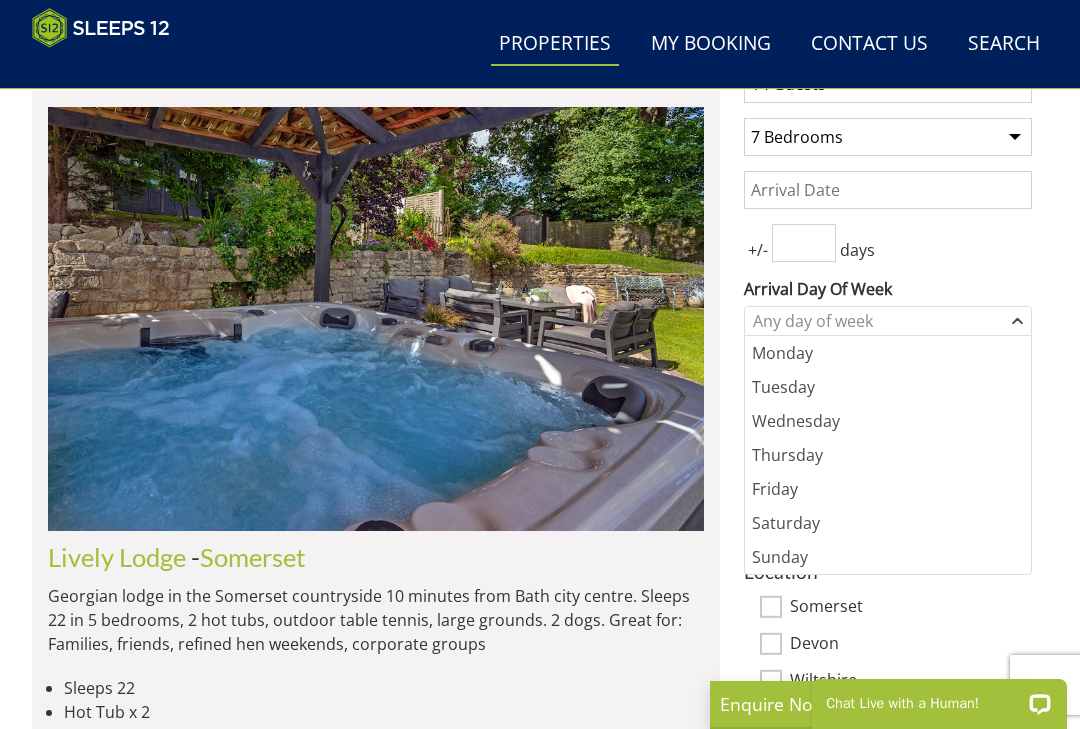 click on "Monday" at bounding box center [888, 353] 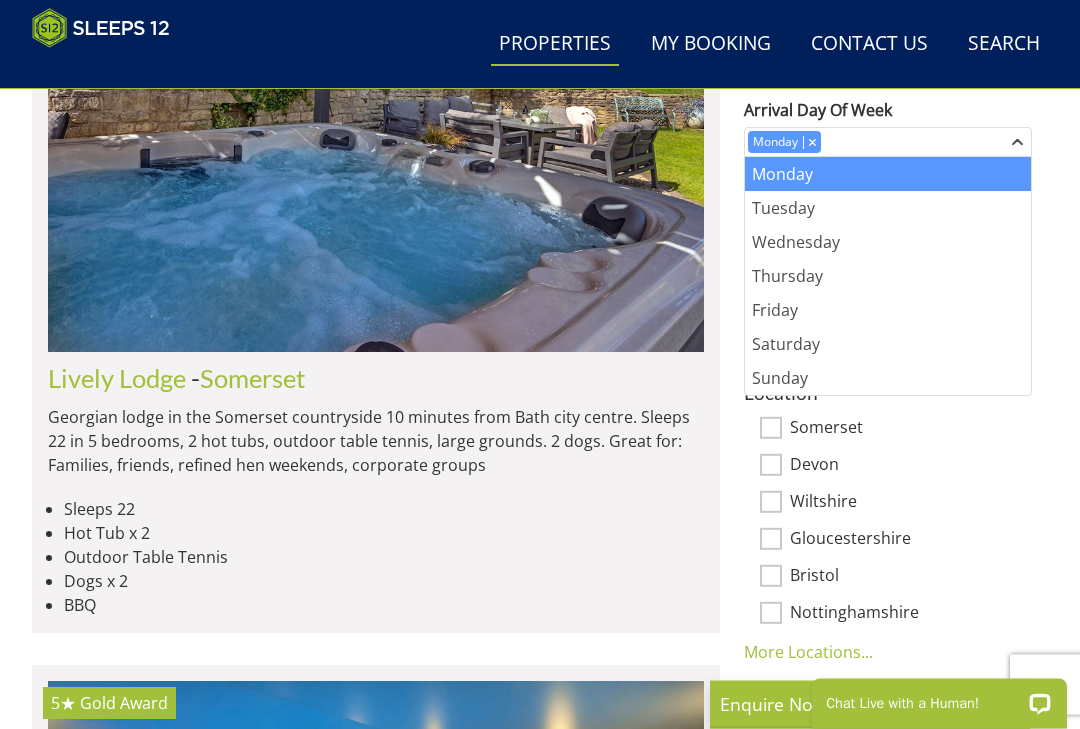 scroll, scrollTop: 925, scrollLeft: 0, axis: vertical 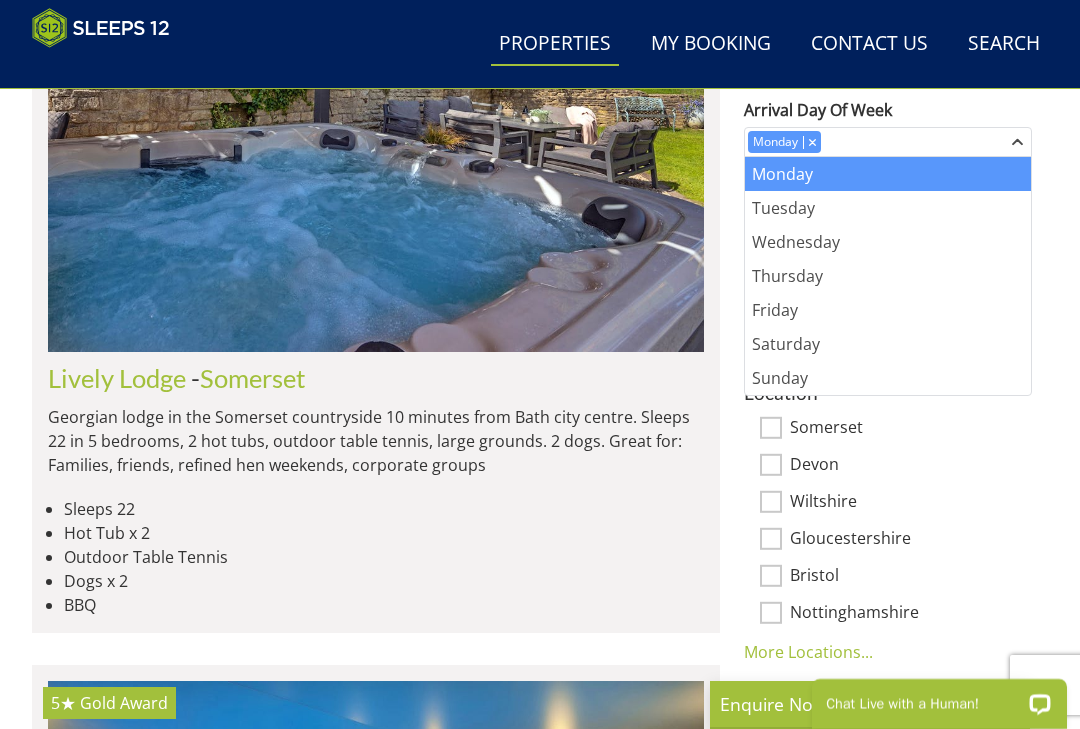 click on "Search
Search
1 Guest
2 Guests
3 Guests
4 Guests
5 Guests
6 Guests
7 Guests
8 Guests
9 Guests
10 Guests
11 Guests
12 Guests
13 Guests
14 Guests
15 Guests
16 Guests
17 Guests
18 Guests
19 Guests
20 Guests
21 Guests
22 Guests
23 Guests
24 Guests
25 Guests
26 Guests
27 Guests
28 Guests
29 Guests
30 Guests
31 Guests
32 Guests
Any number of bedrooms
4 Bedrooms
5 Bedrooms
6 Bedrooms
7 Bedrooms
8 Bedrooms
9 Bedrooms
10 Bedrooms
11 Bedrooms
12 Bedrooms
13 Bedrooms
14 Bedrooms
15 Bedrooms
16 Bedrooms
+/-
days" at bounding box center (540, 3927) 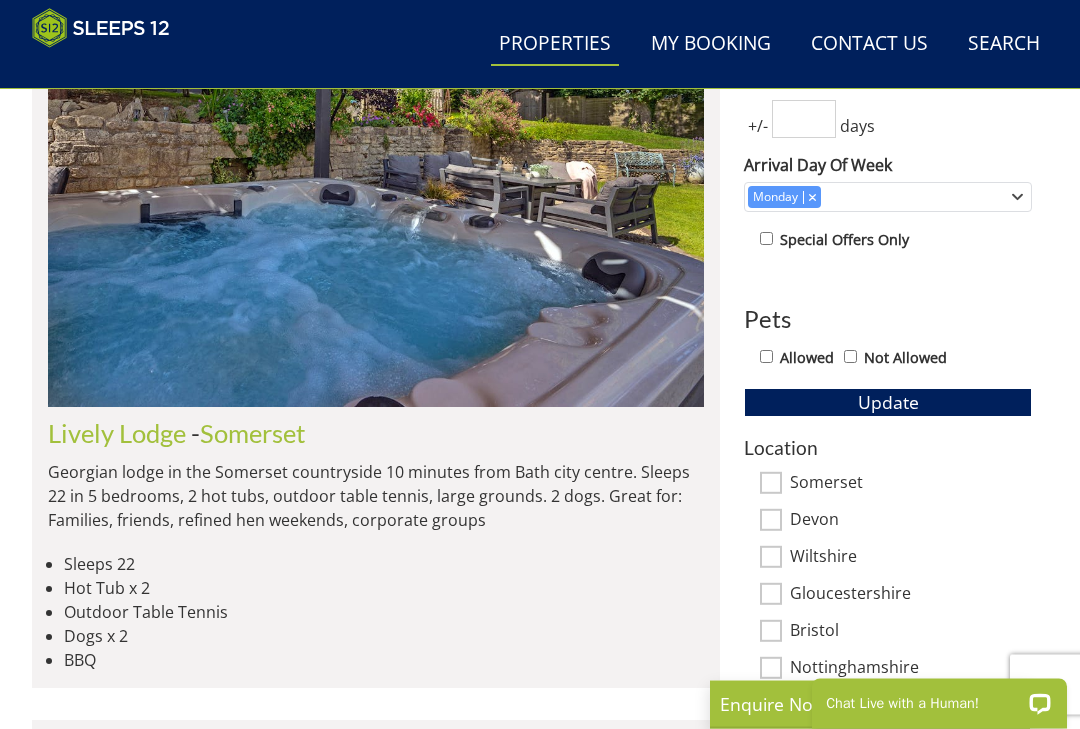scroll, scrollTop: 868, scrollLeft: 0, axis: vertical 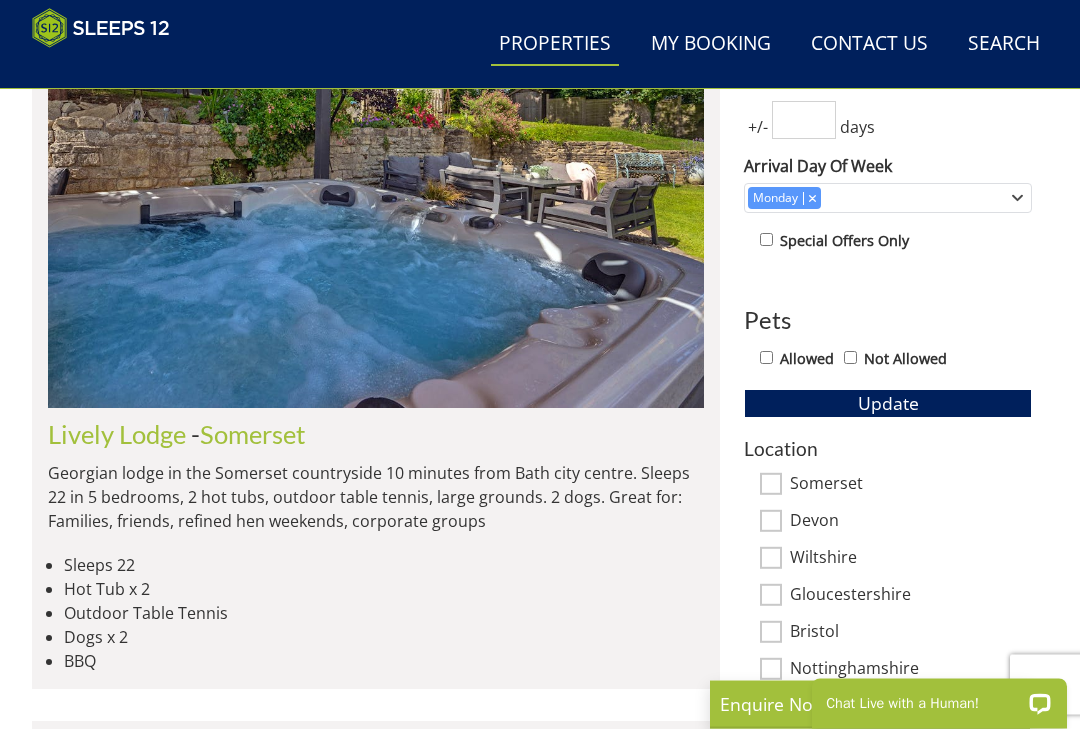 click on "Not Allowed" at bounding box center [850, 358] 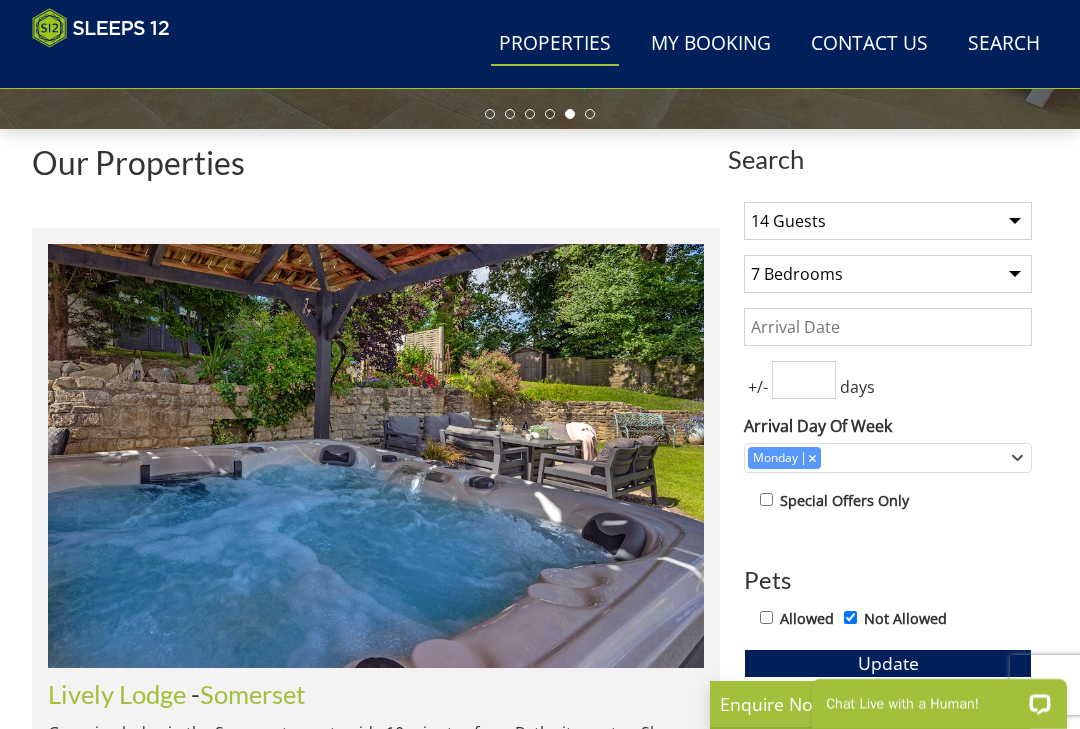 scroll, scrollTop: 608, scrollLeft: 0, axis: vertical 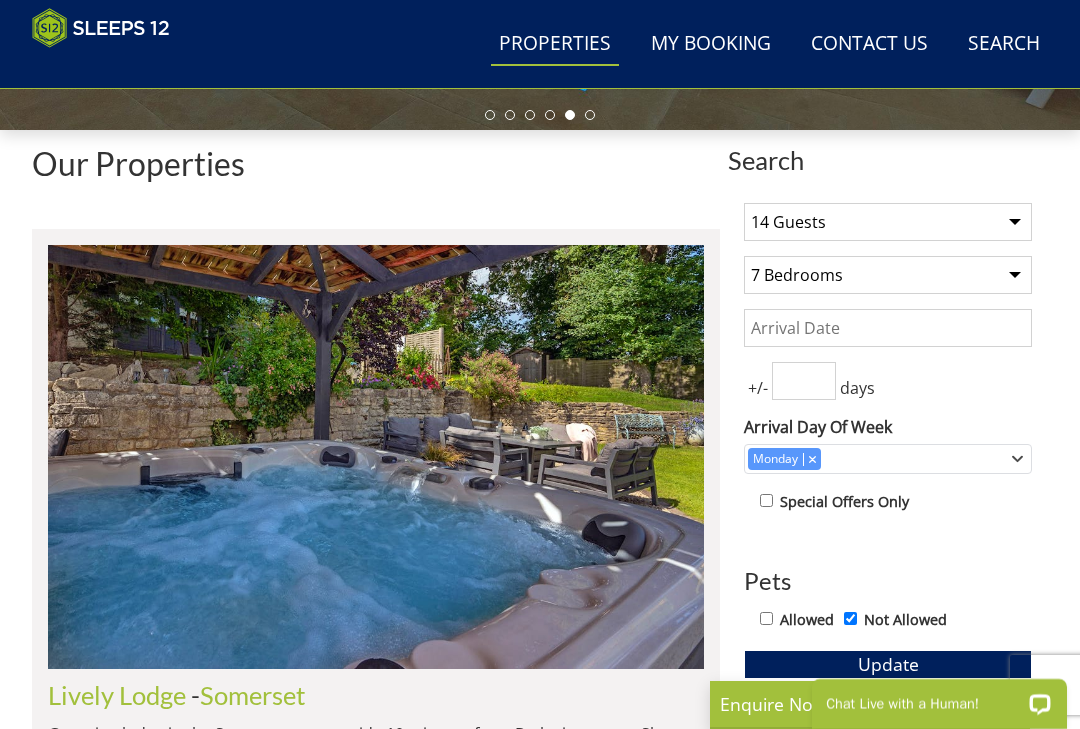 click on "Date" at bounding box center [888, 328] 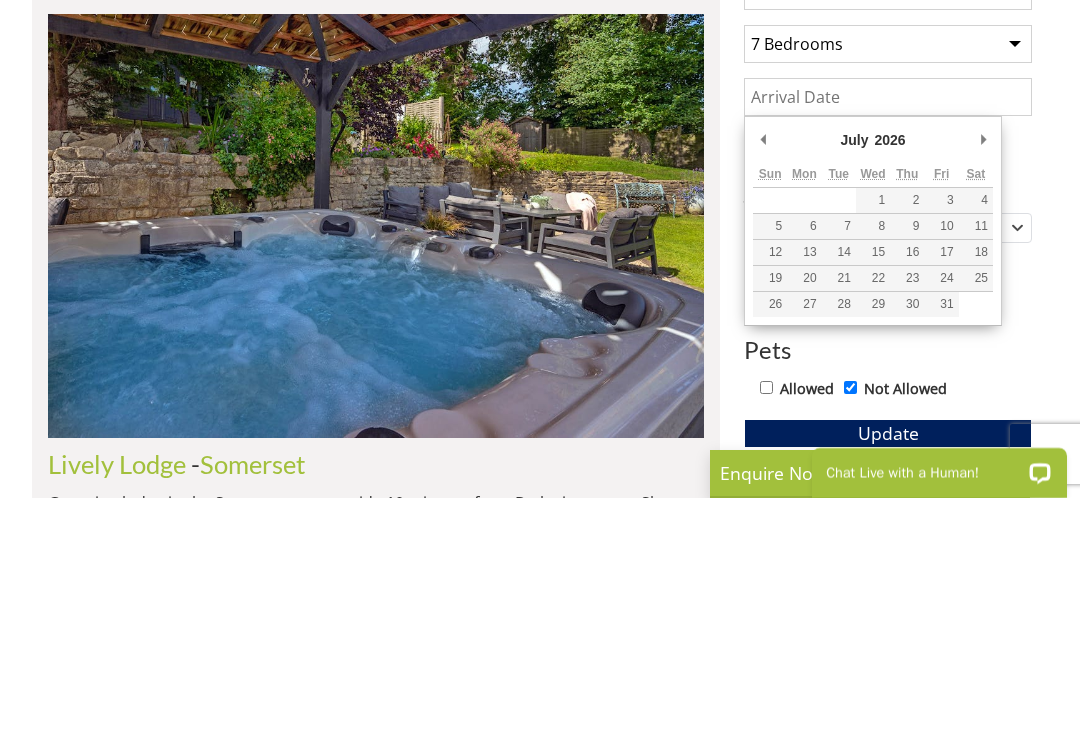 type on "27/07/2026" 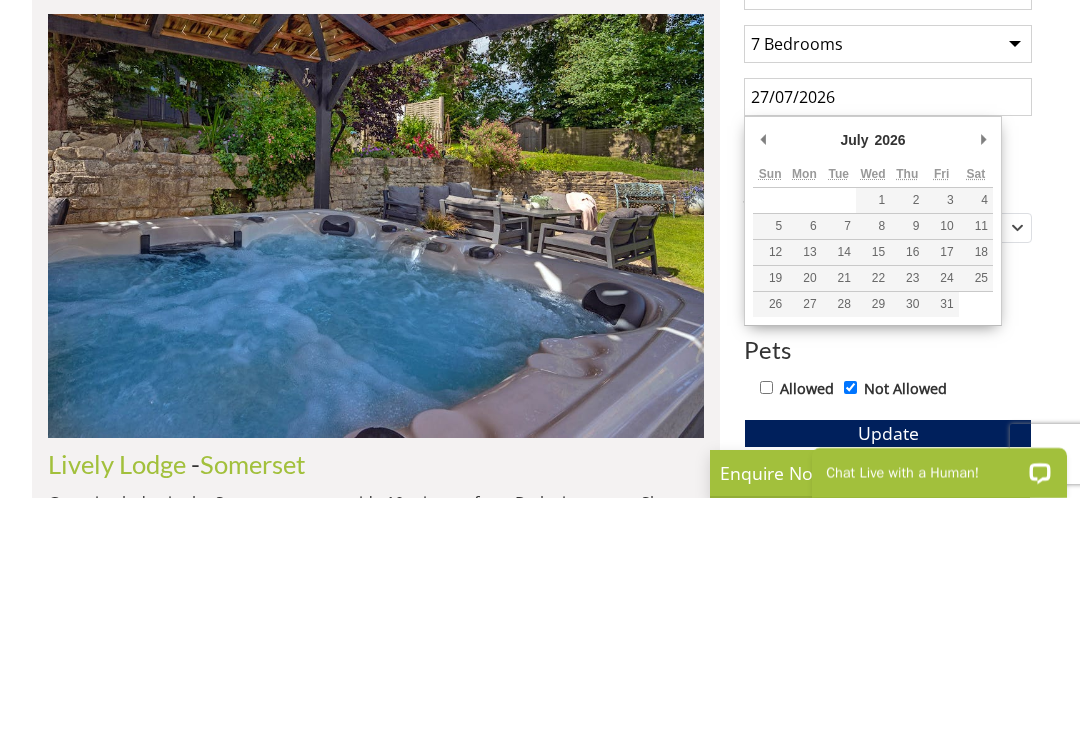 scroll, scrollTop: 839, scrollLeft: 0, axis: vertical 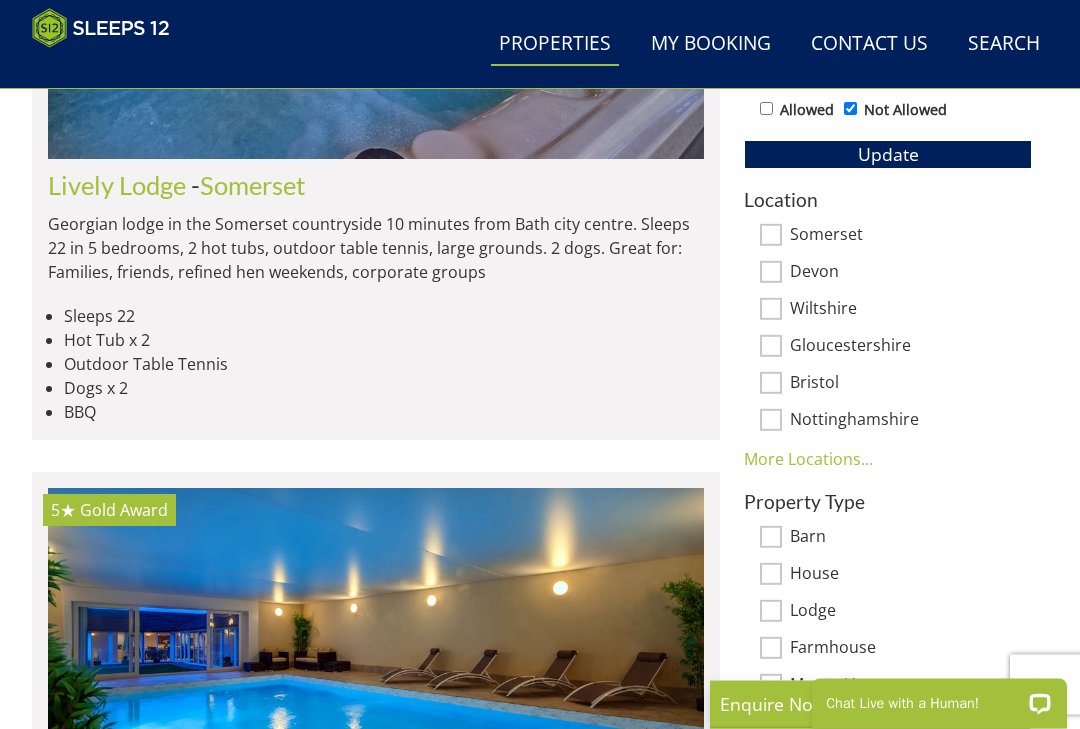 click on "Somerset" at bounding box center (771, 236) 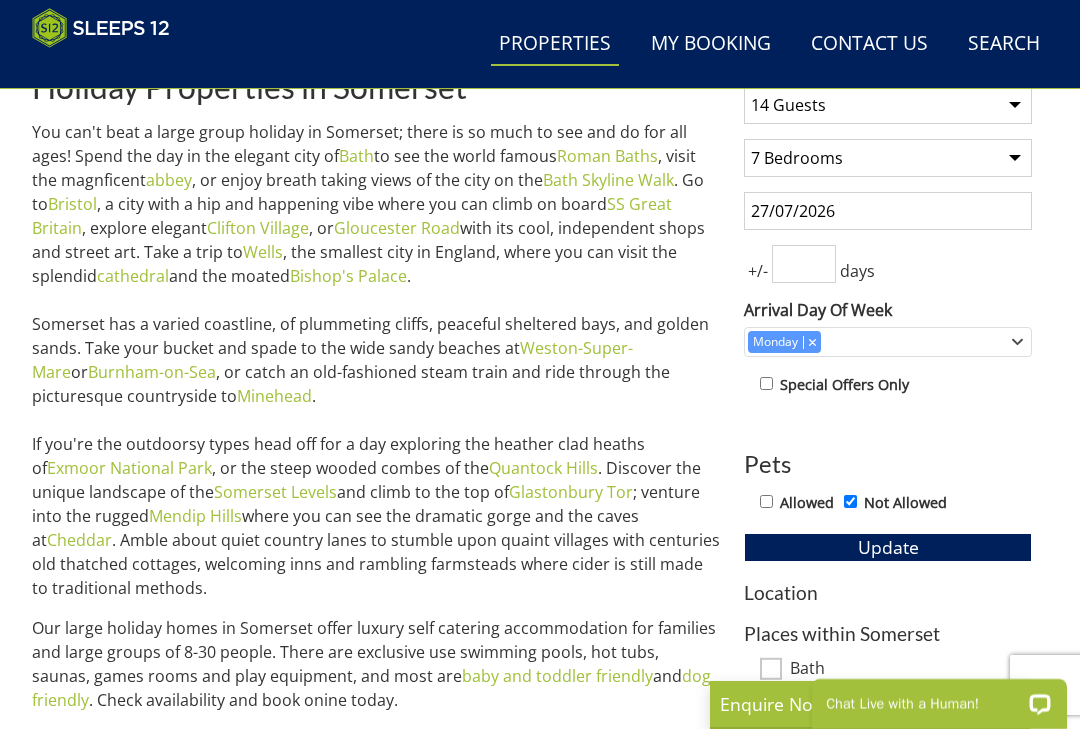 scroll, scrollTop: 730, scrollLeft: 0, axis: vertical 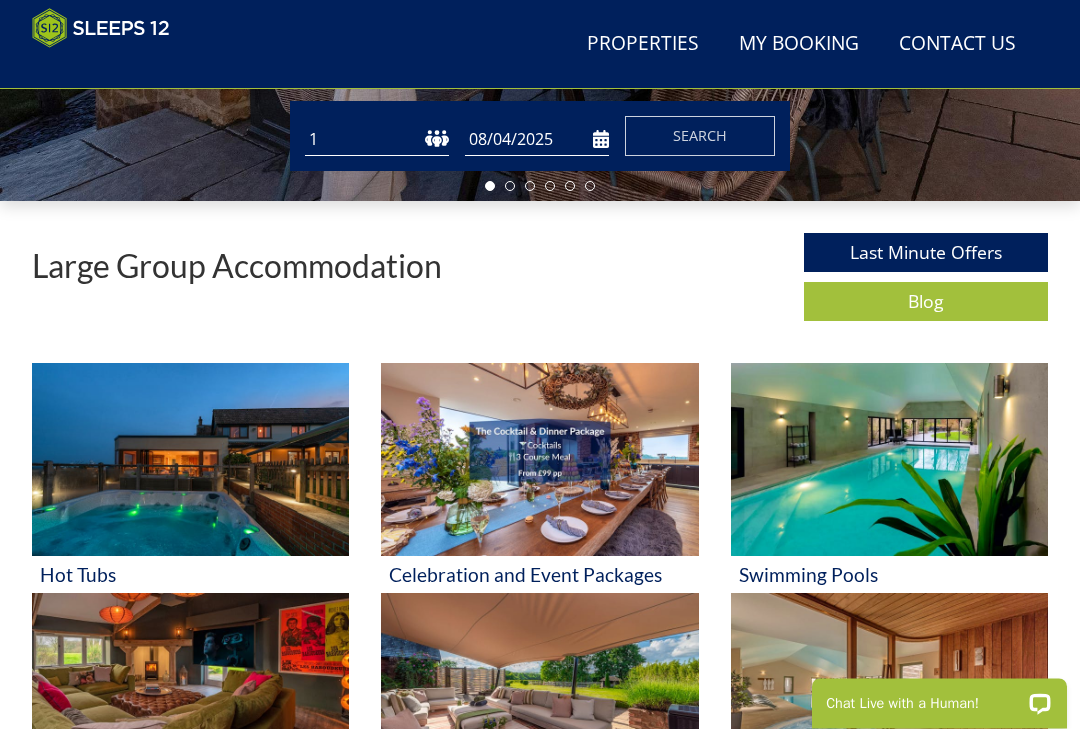click on "Properties" at bounding box center (643, 44) 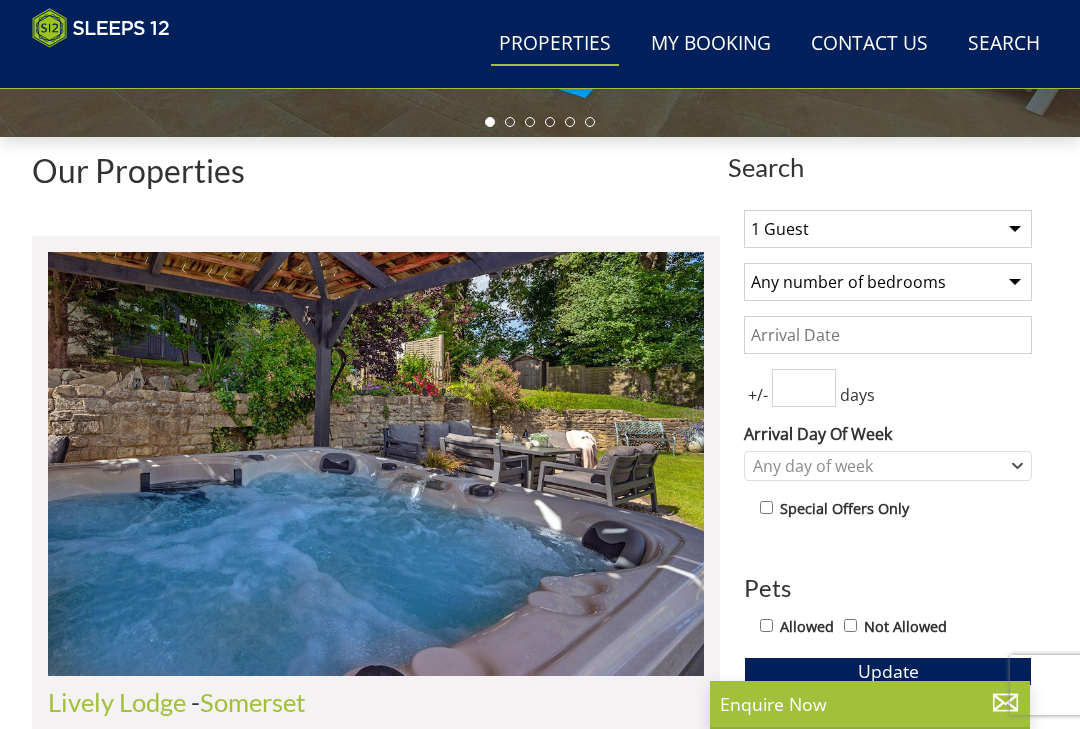scroll, scrollTop: 609, scrollLeft: 0, axis: vertical 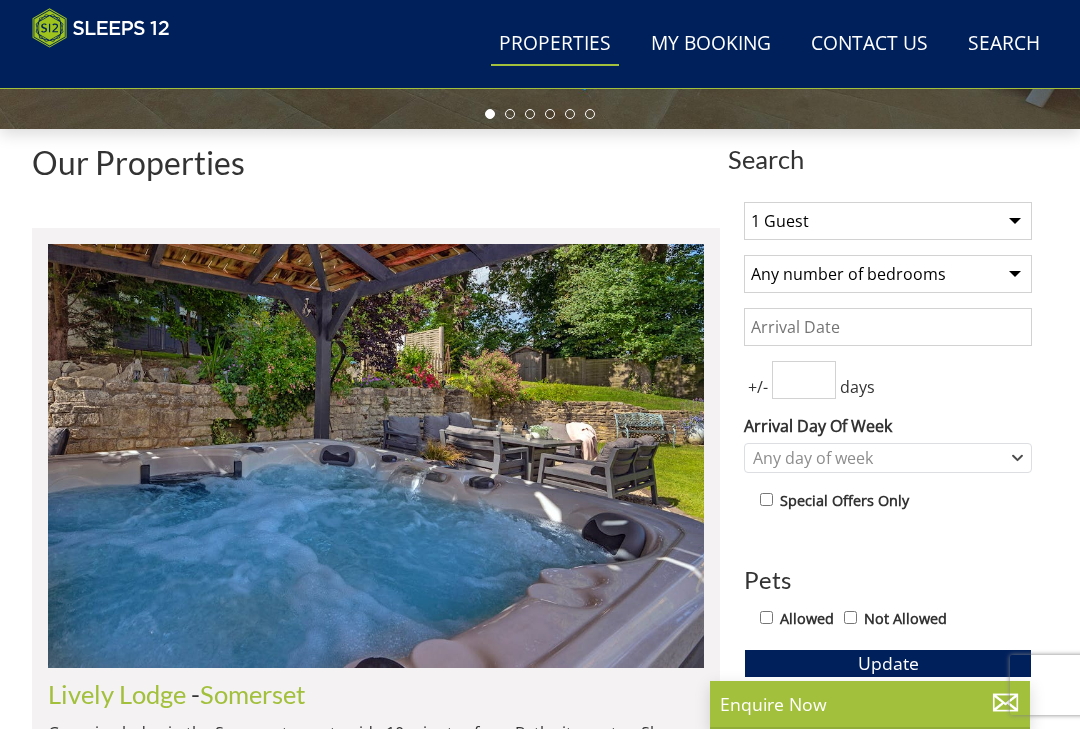 click on "1 Guest
2 Guests
3 Guests
4 Guests
5 Guests
6 Guests
7 Guests
8 Guests
9 Guests
10 Guests
11 Guests
12 Guests
13 Guests
14 Guests
15 Guests
16 Guests
17 Guests
18 Guests
19 Guests
20 Guests
21 Guests
22 Guests
23 Guests
24 Guests
25 Guests
26 Guests
27 Guests
28 Guests
29 Guests
30 Guests
31 Guests
32 Guests" at bounding box center [888, 221] 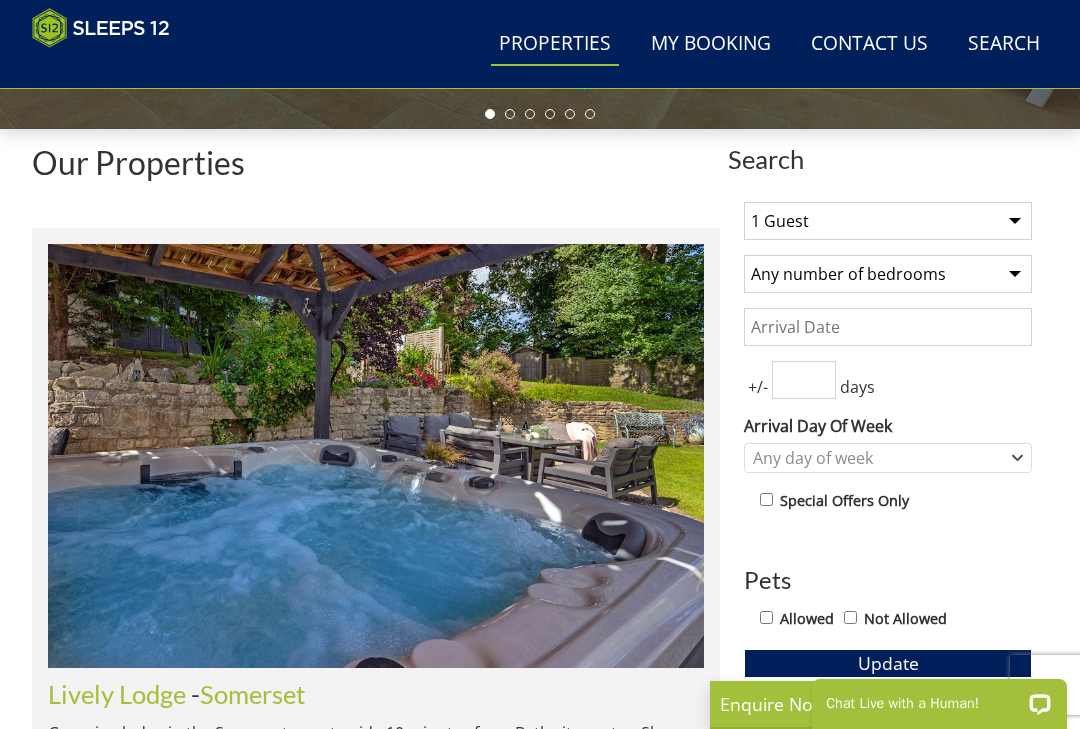 scroll, scrollTop: 0, scrollLeft: 0, axis: both 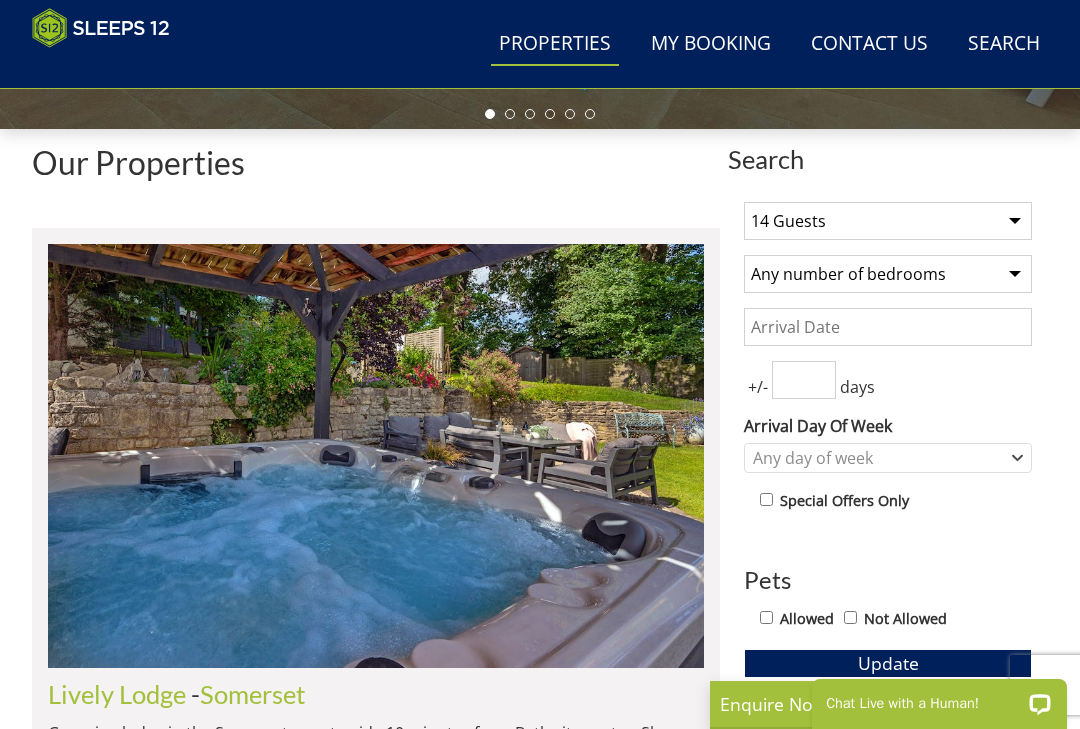 click on "Any number of bedrooms
4 Bedrooms
5 Bedrooms
6 Bedrooms
7 Bedrooms
8 Bedrooms
9 Bedrooms
10 Bedrooms
11 Bedrooms
12 Bedrooms
13 Bedrooms
14 Bedrooms
15 Bedrooms
16 Bedrooms" at bounding box center [888, 274] 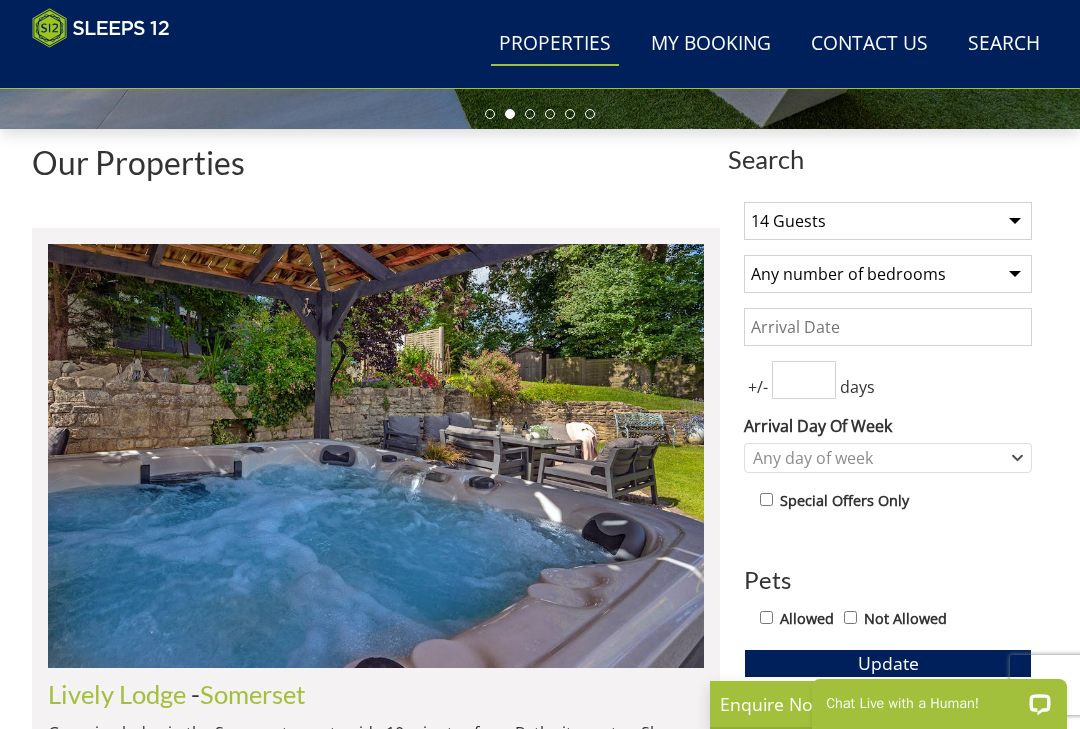 select on "7" 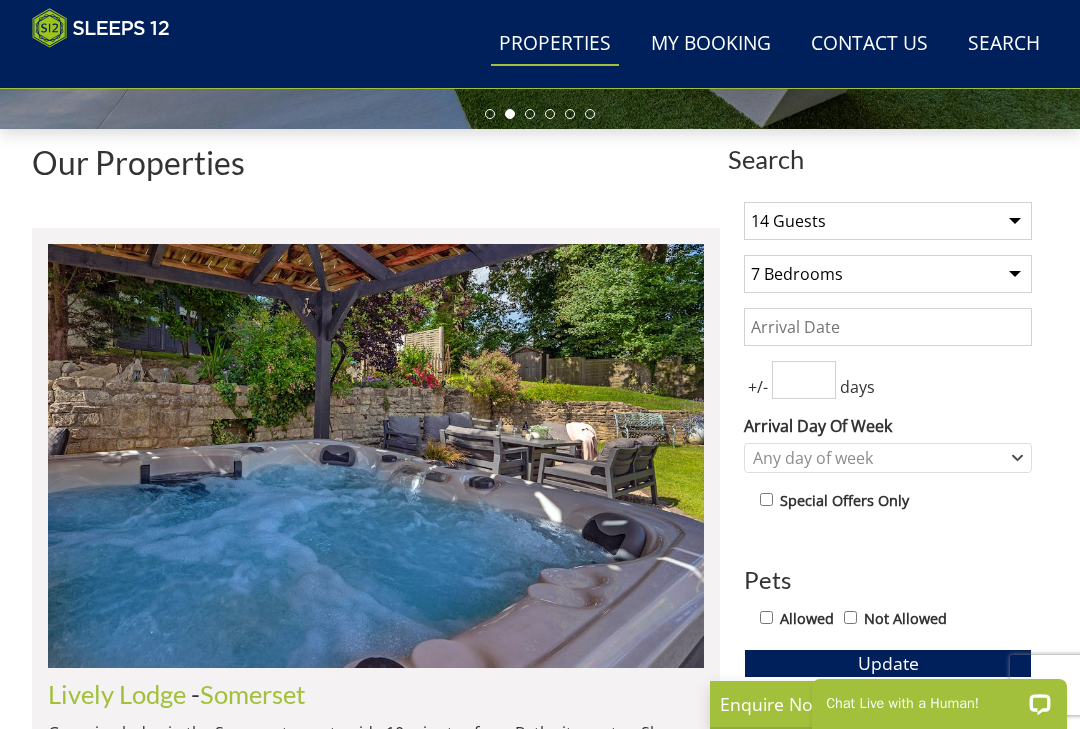 click on "Date" at bounding box center [888, 327] 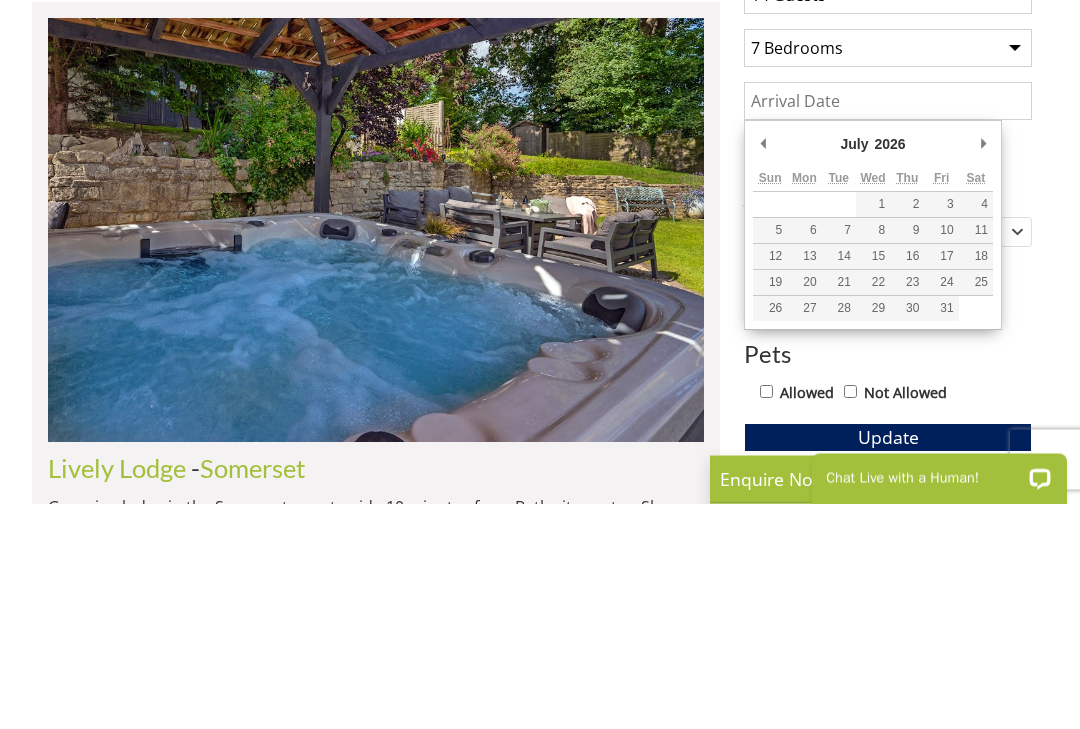 type on "26/07/2026" 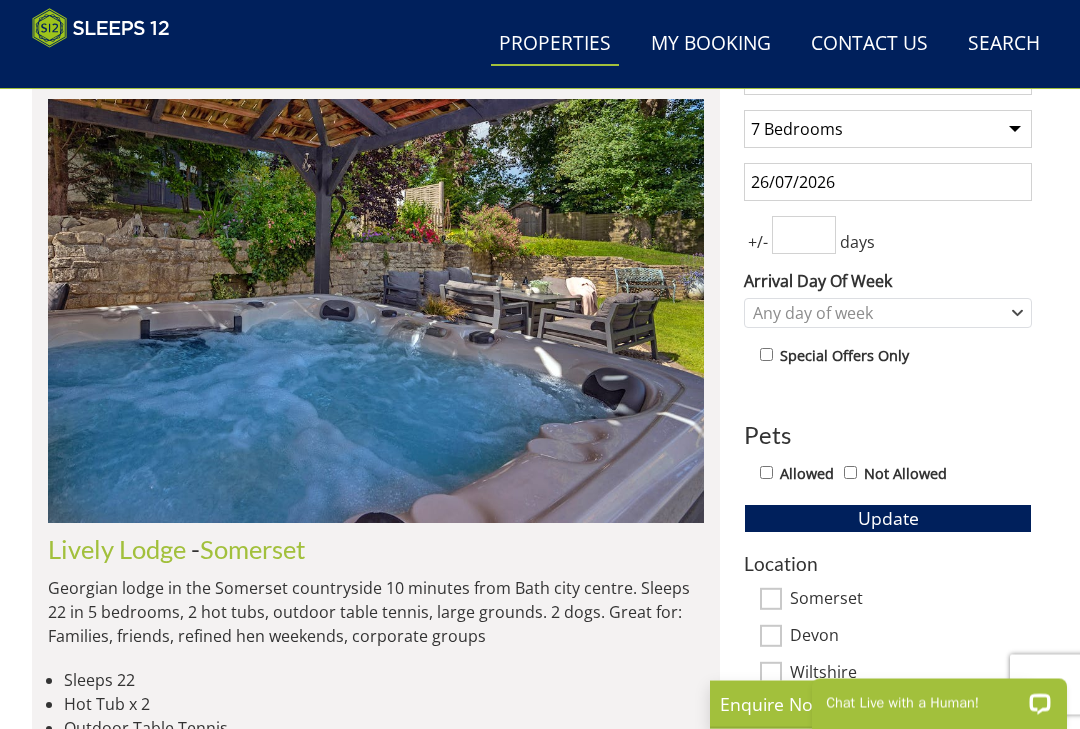 scroll, scrollTop: 754, scrollLeft: 0, axis: vertical 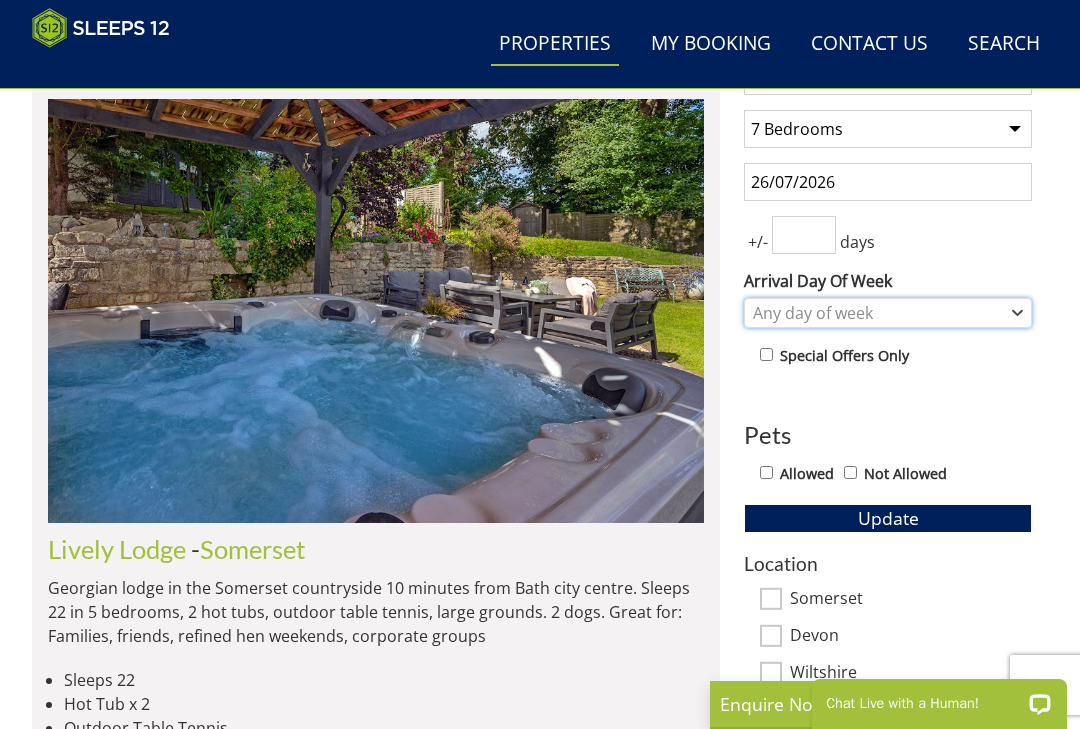 click on "Any day of week" at bounding box center (877, 313) 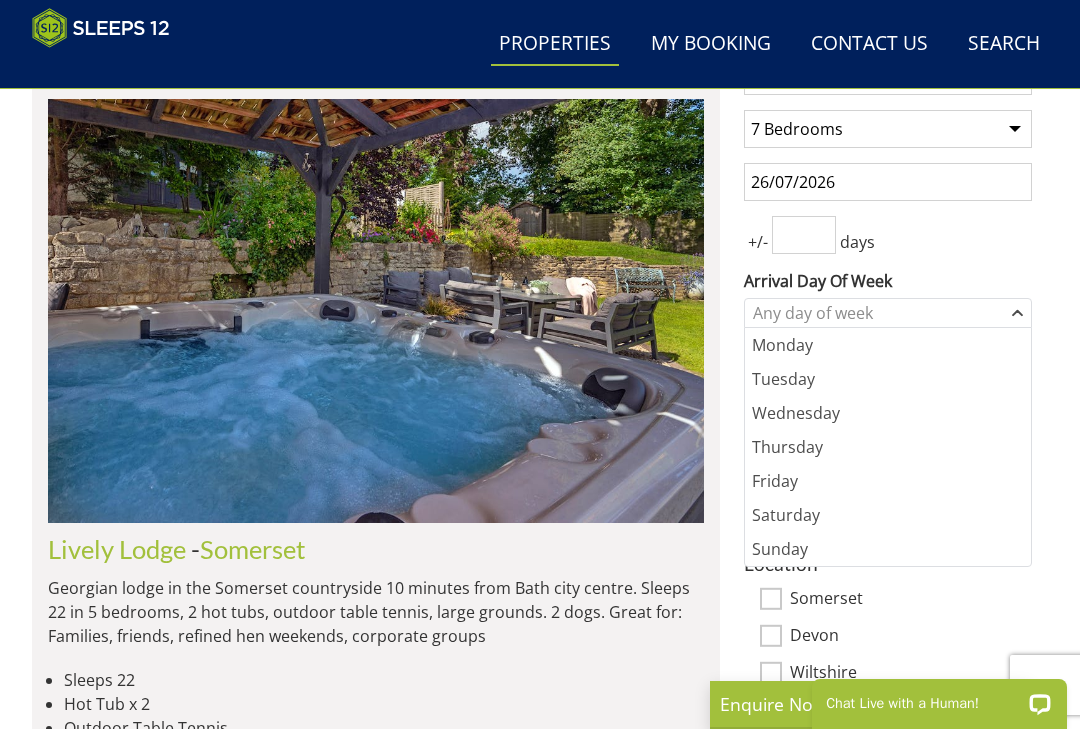click on "Monday" at bounding box center (888, 345) 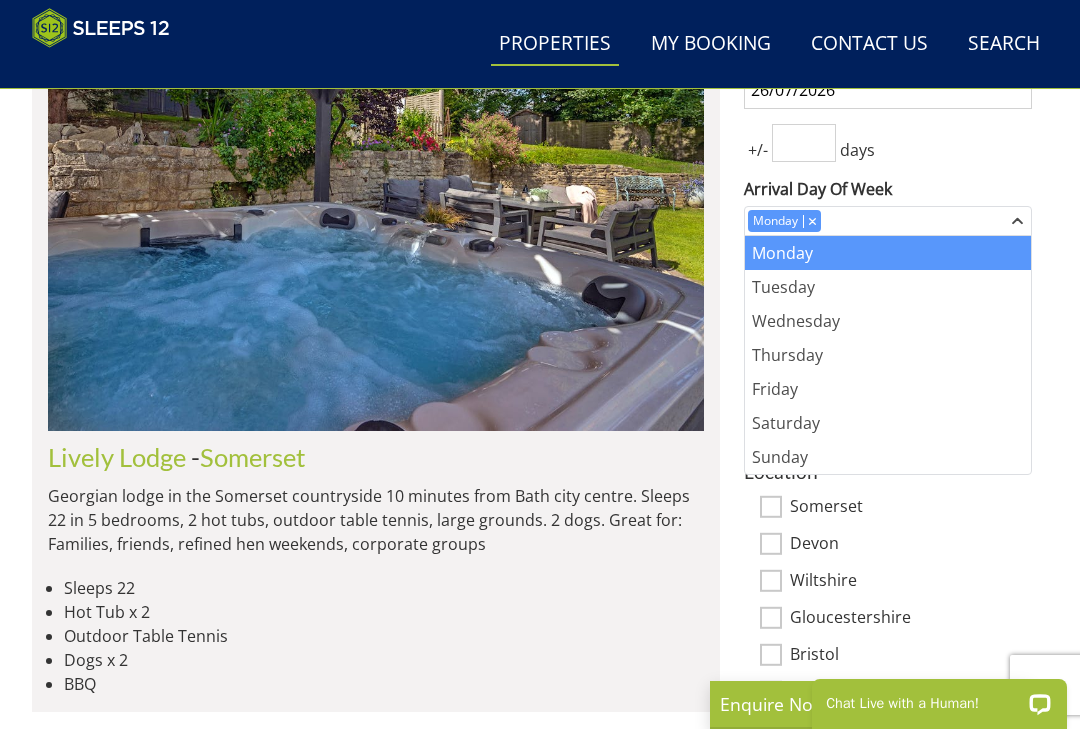 scroll, scrollTop: 853, scrollLeft: 0, axis: vertical 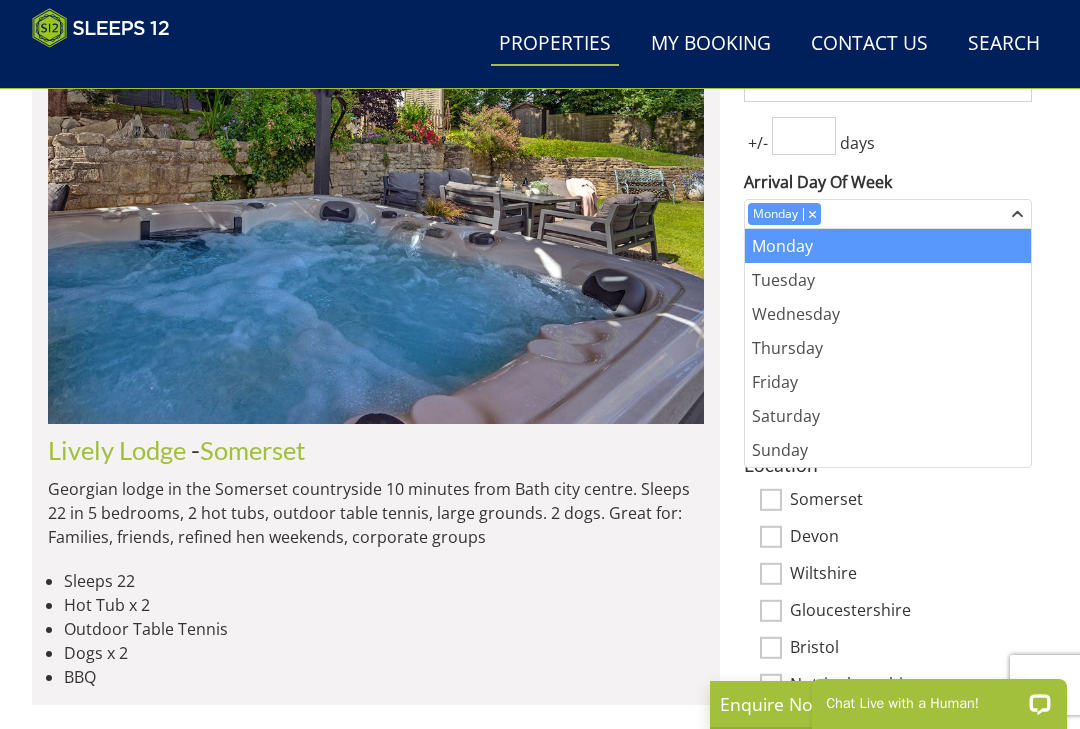click on "Search
Search
1 Guest
2 Guests
3 Guests
4 Guests
5 Guests
6 Guests
7 Guests
8 Guests
9 Guests
10 Guests
11 Guests
12 Guests
13 Guests
14 Guests
15 Guests
16 Guests
17 Guests
18 Guests
19 Guests
20 Guests
21 Guests
22 Guests
23 Guests
24 Guests
25 Guests
26 Guests
27 Guests
28 Guests
29 Guests
30 Guests
31 Guests
32 Guests
Any number of bedrooms
4 Bedrooms
5 Bedrooms
6 Bedrooms
7 Bedrooms
8 Bedrooms
9 Bedrooms
10 Bedrooms
11 Bedrooms
12 Bedrooms
13 Bedrooms
14 Bedrooms
15 Bedrooms
16 Bedrooms
[DATE]
+/-
days Monday" at bounding box center [540, 3999] 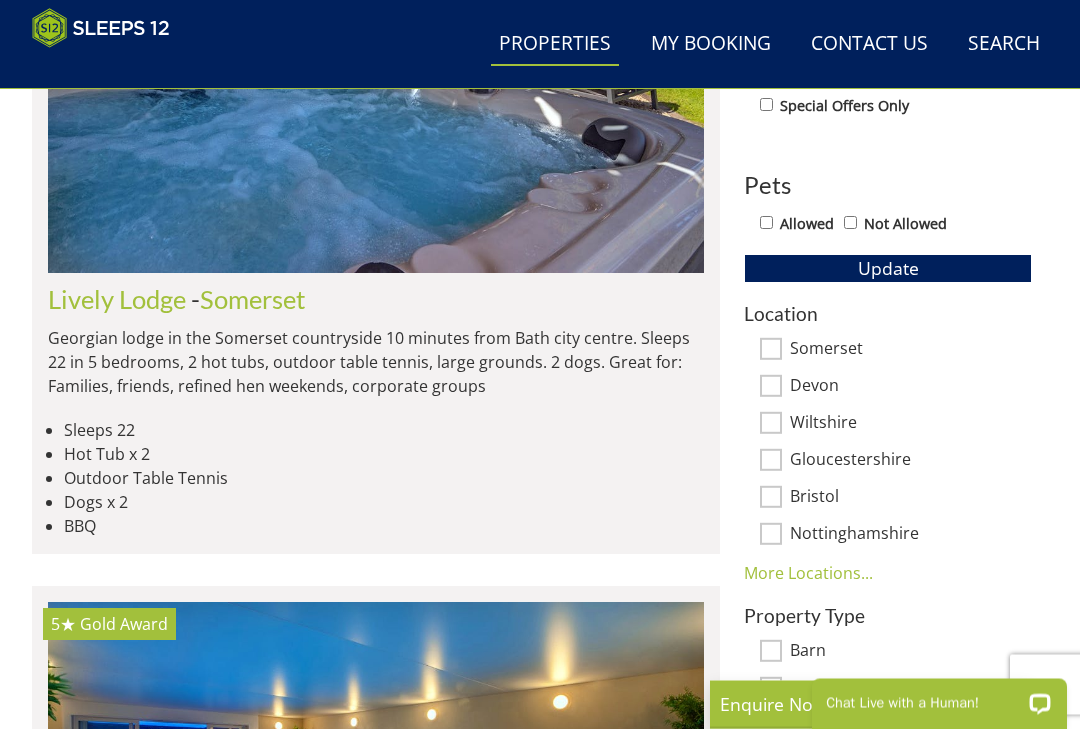 scroll, scrollTop: 1004, scrollLeft: 0, axis: vertical 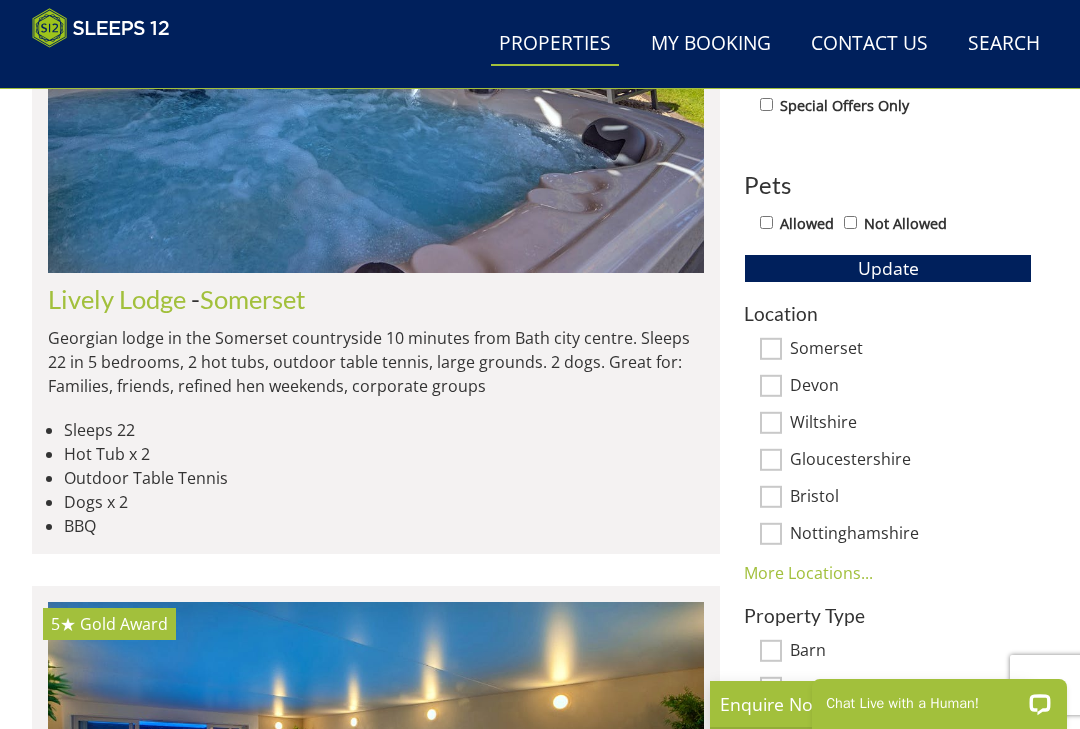 click on "Not Allowed" at bounding box center [850, 222] 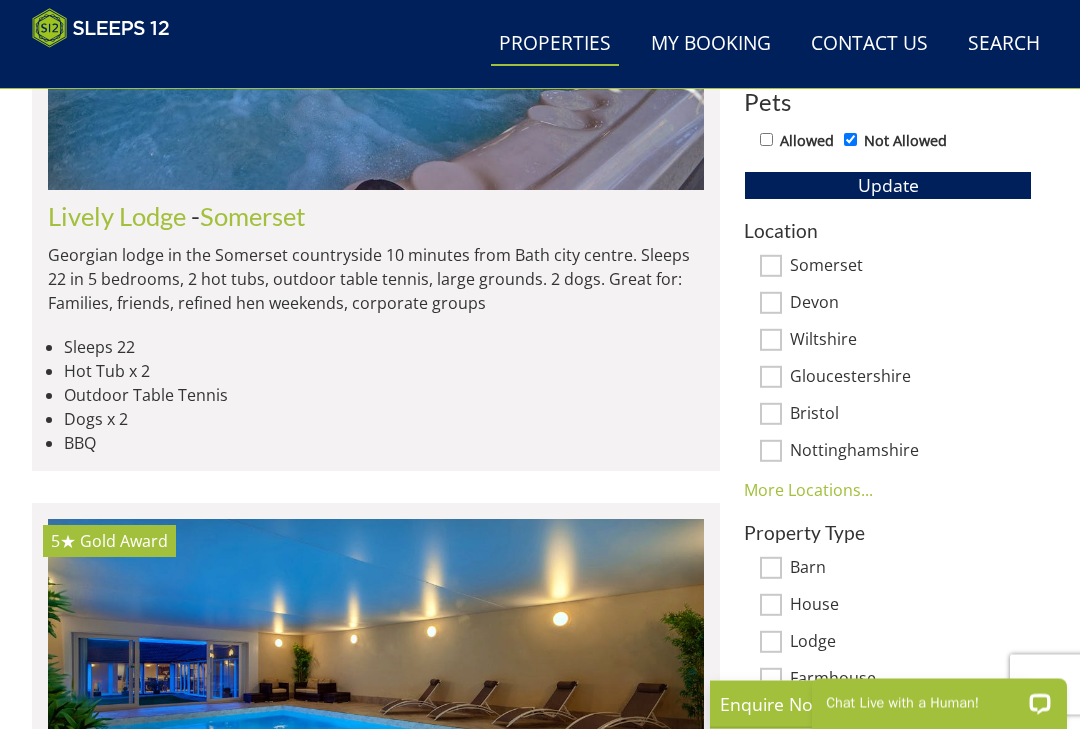 scroll, scrollTop: 1087, scrollLeft: 0, axis: vertical 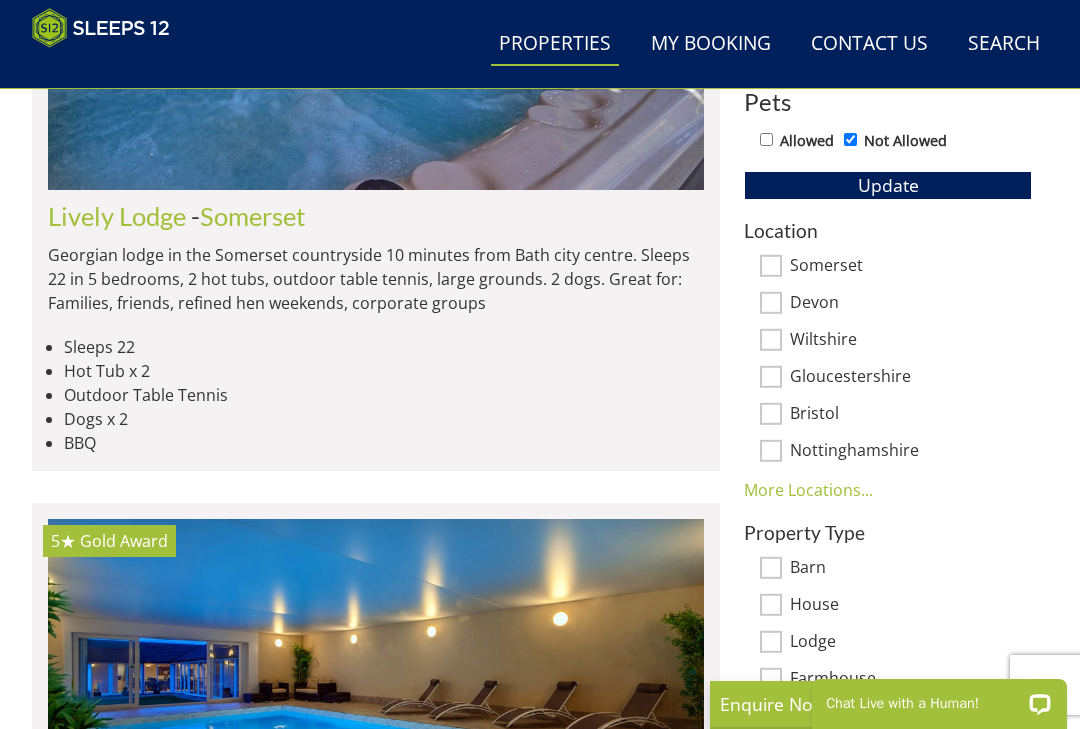 click on "Devon" at bounding box center (771, 303) 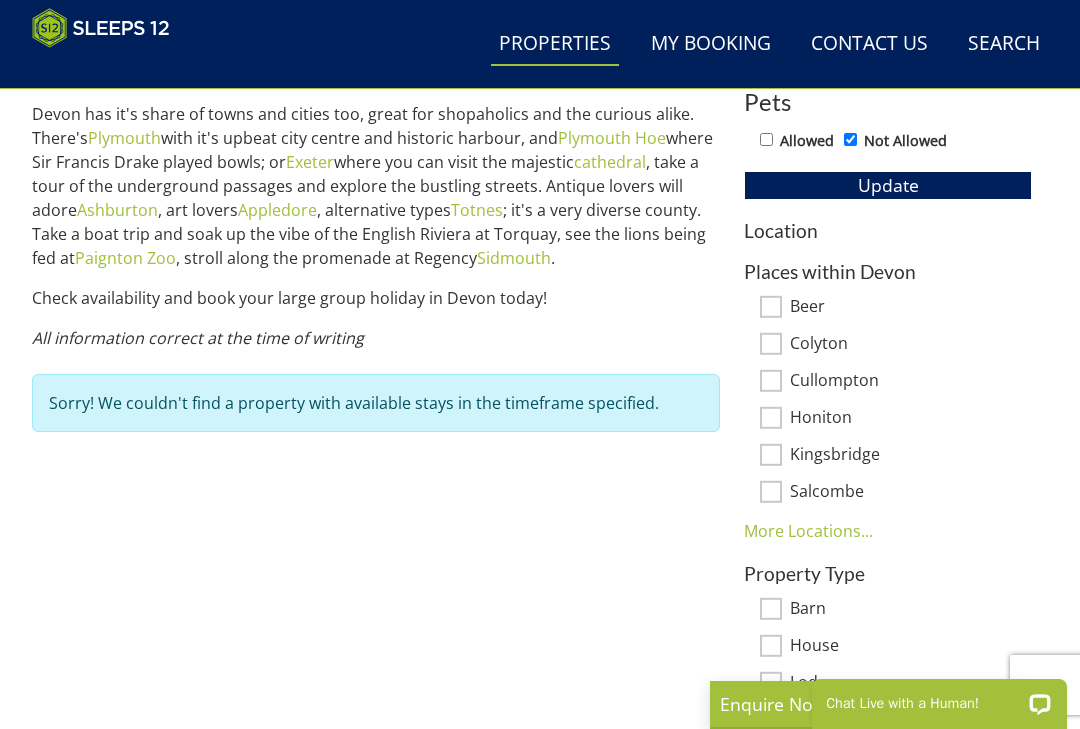 click on "Update" at bounding box center (888, 185) 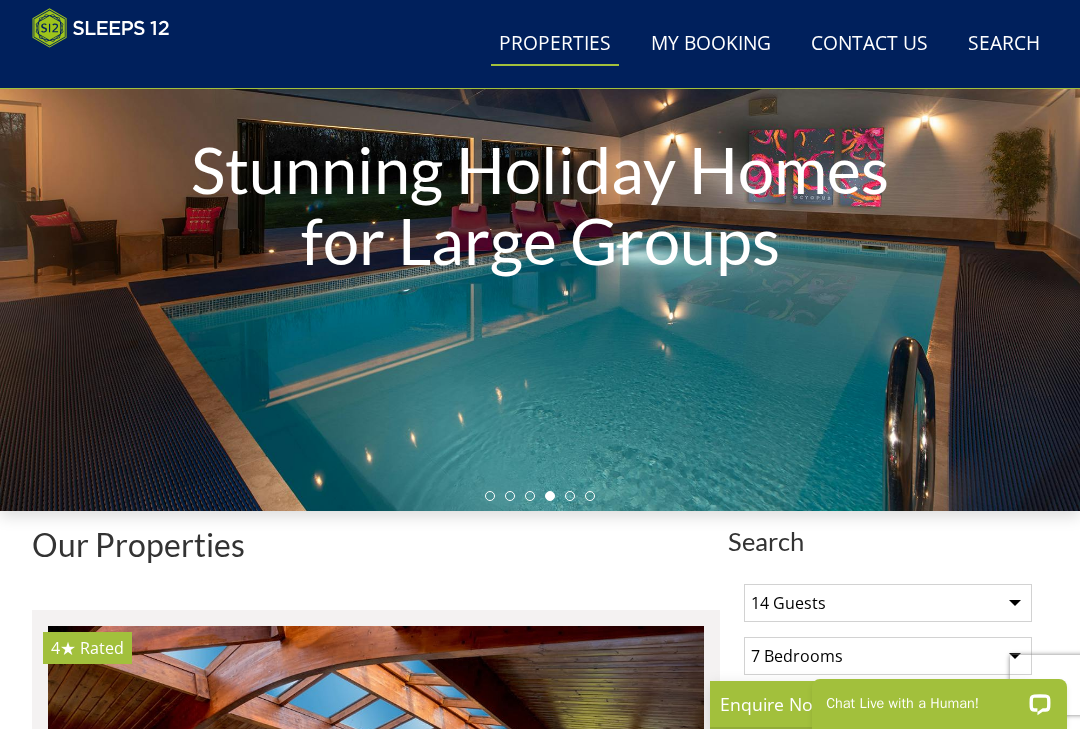 scroll, scrollTop: 0, scrollLeft: 0, axis: both 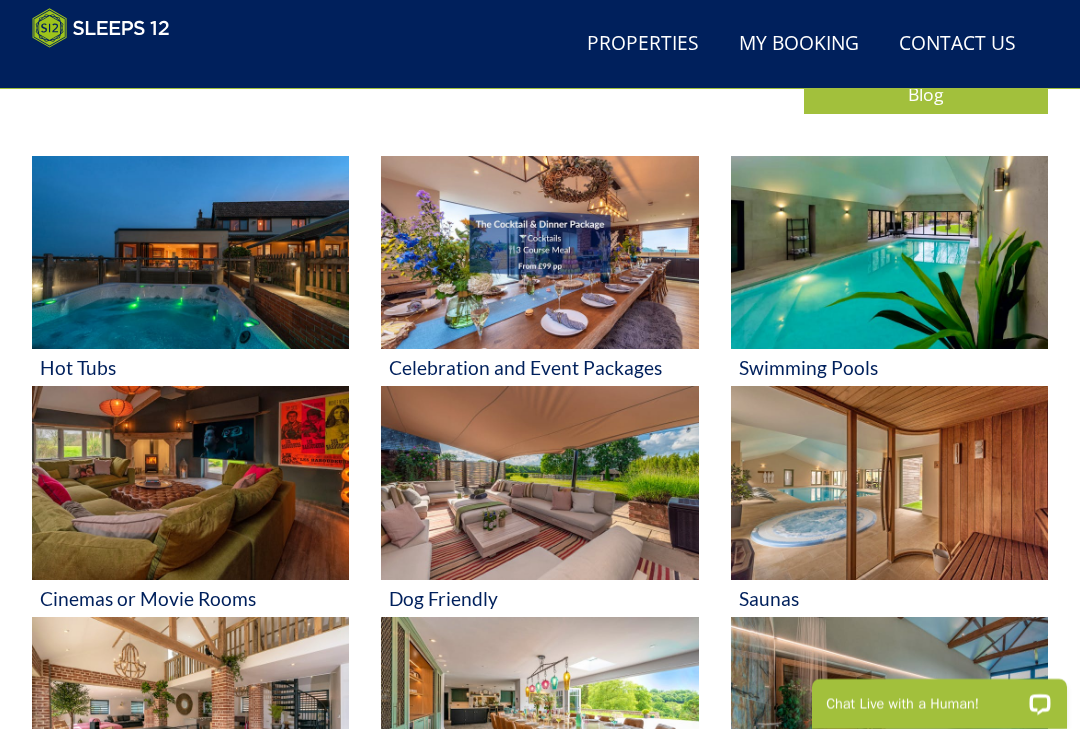 click at bounding box center (889, 252) 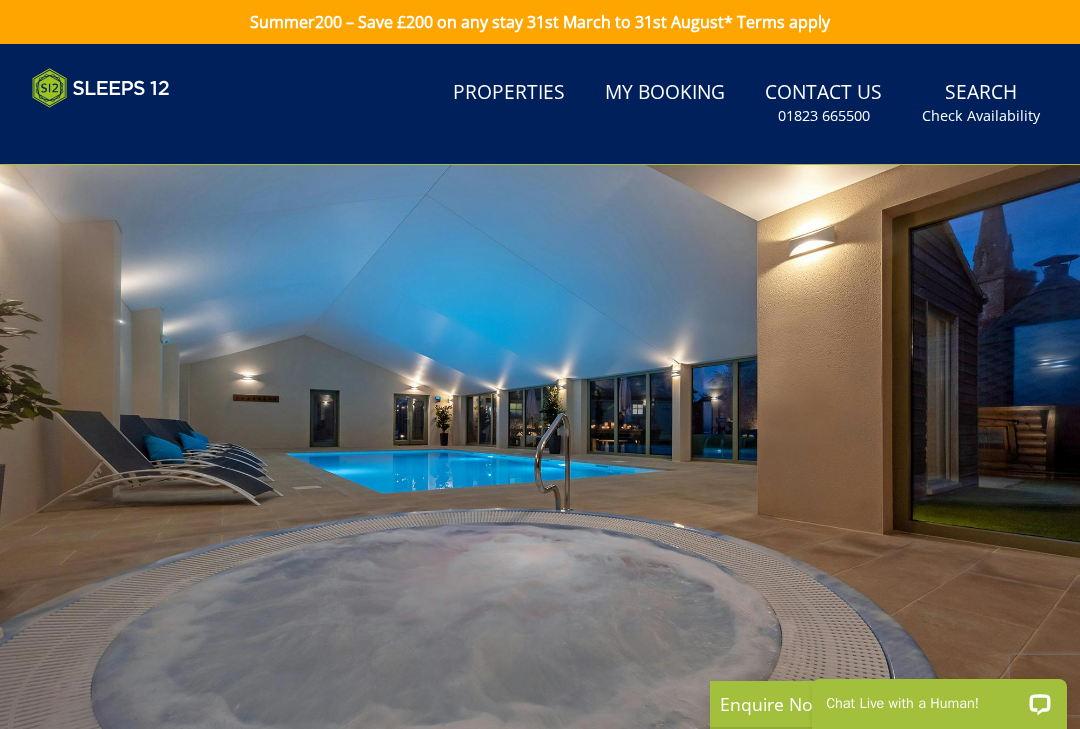 scroll, scrollTop: 0, scrollLeft: 0, axis: both 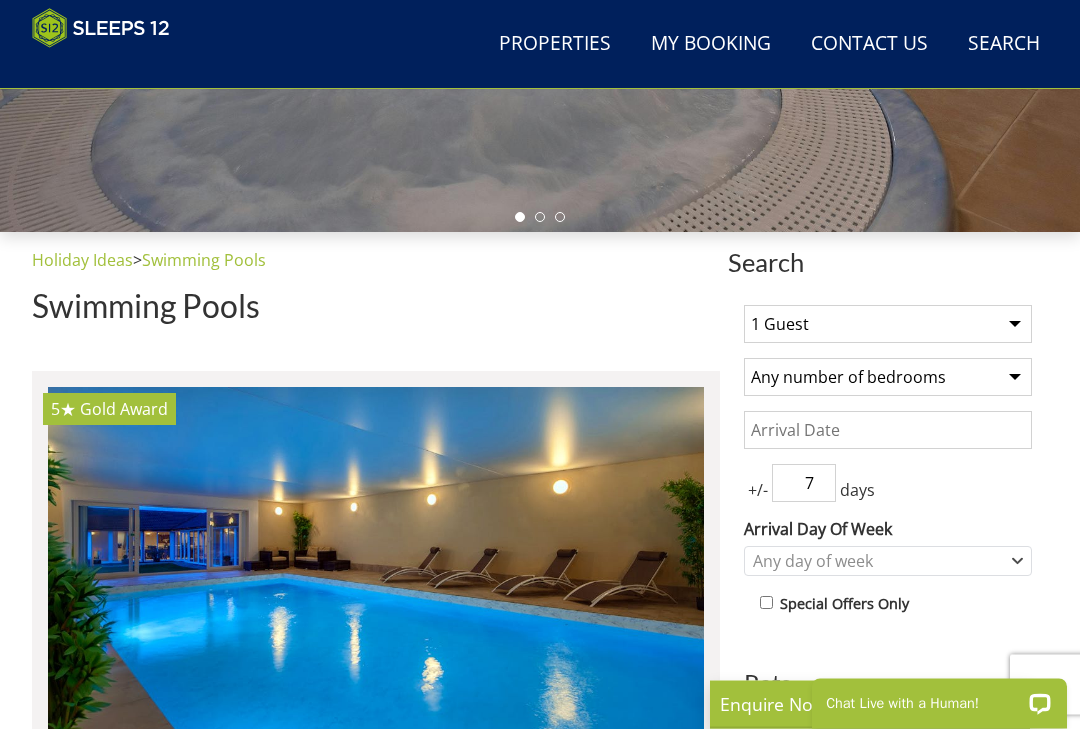 click on "1 Guest
2 Guests
3 Guests
4 Guests
5 Guests
6 Guests
7 Guests
8 Guests
9 Guests
10 Guests
11 Guests
12 Guests
13 Guests
14 Guests
15 Guests
16 Guests
17 Guests
18 Guests
19 Guests
20 Guests
21 Guests
22 Guests
23 Guests
24 Guests
25 Guests
26 Guests
27 Guests
28 Guests
29 Guests
30 Guests
31 Guests
32 Guests" at bounding box center (888, 325) 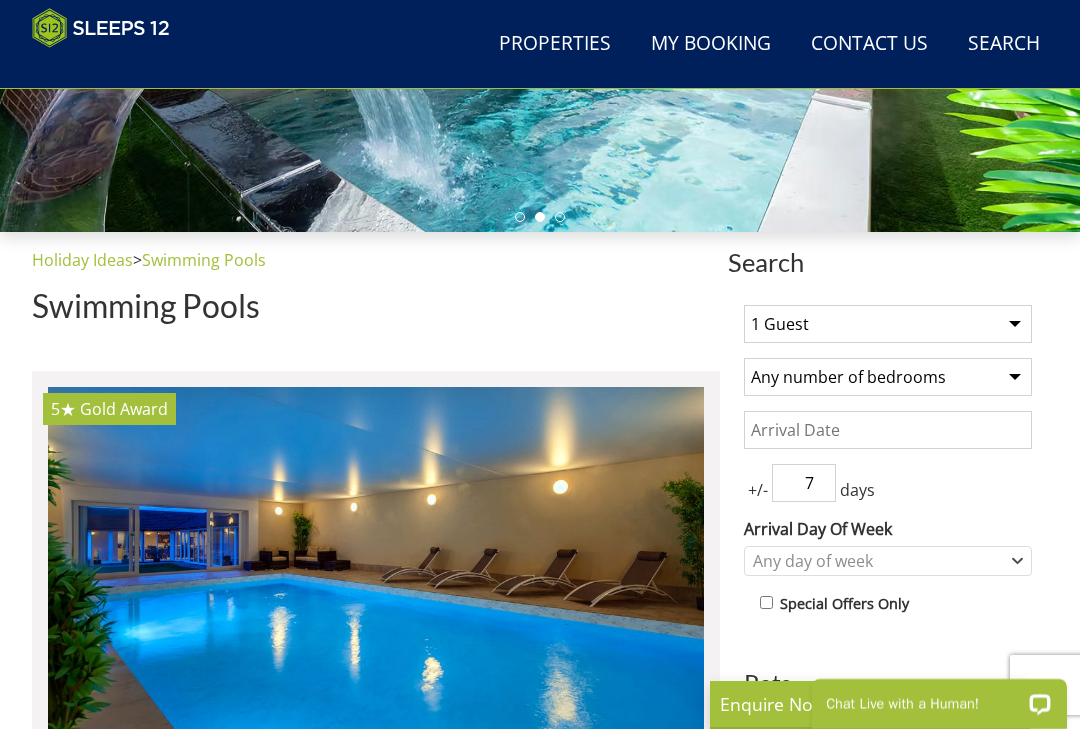 select on "14" 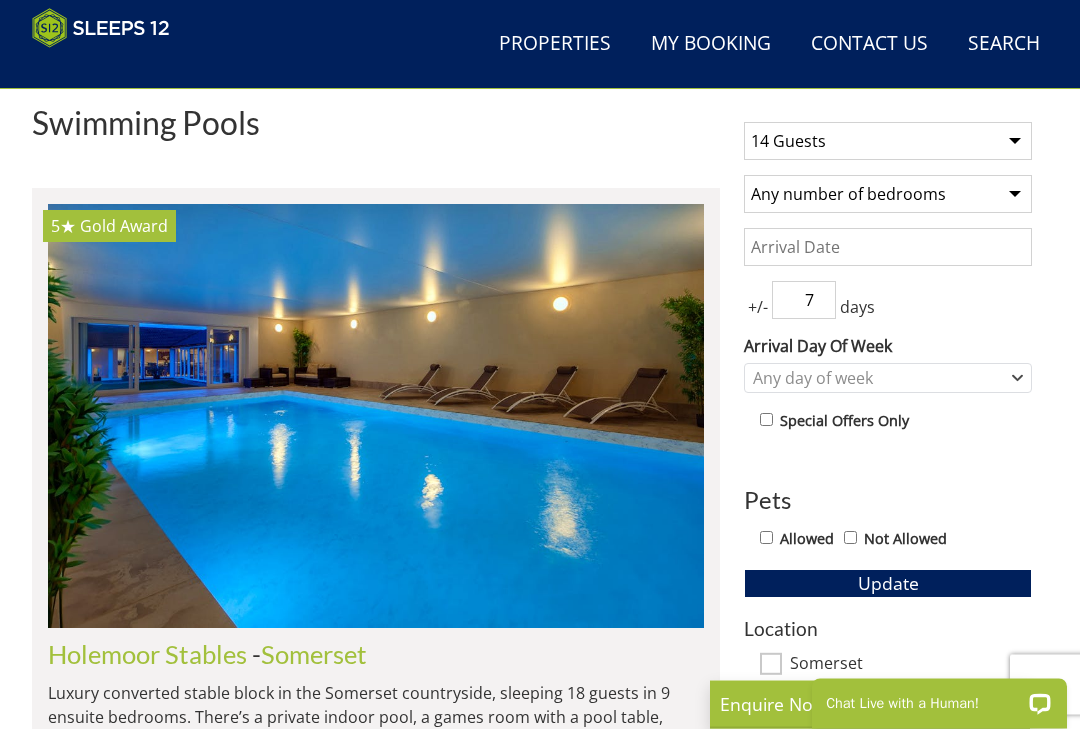 scroll, scrollTop: 690, scrollLeft: 0, axis: vertical 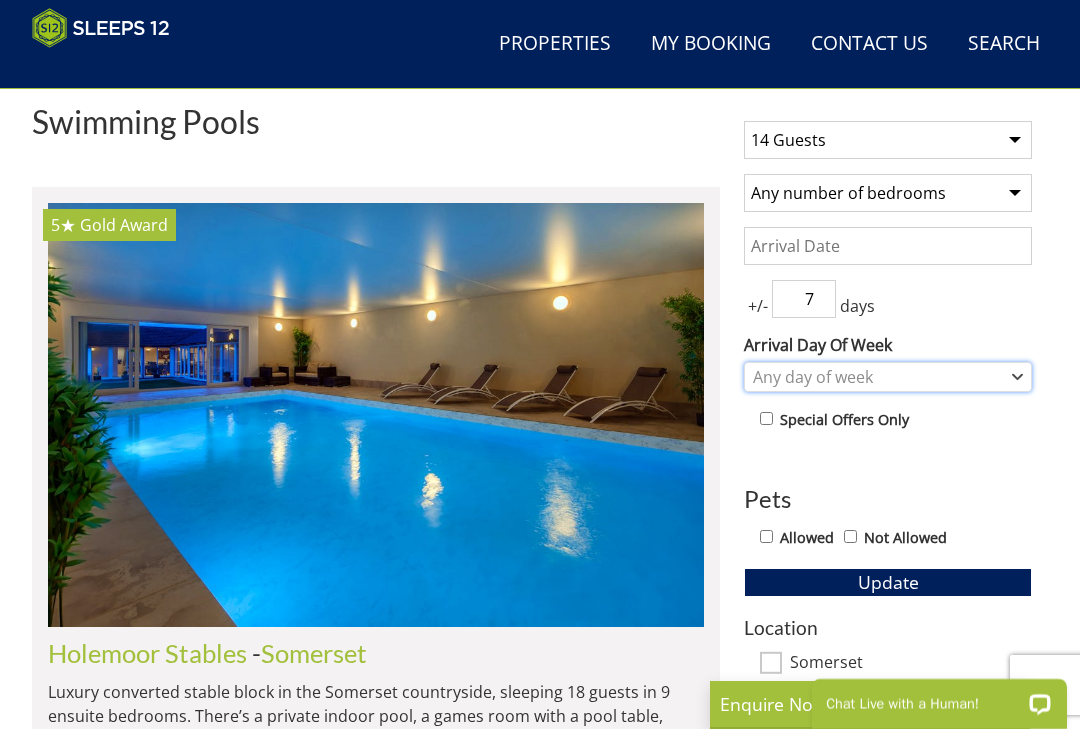 click on "Any day of week" at bounding box center [877, 377] 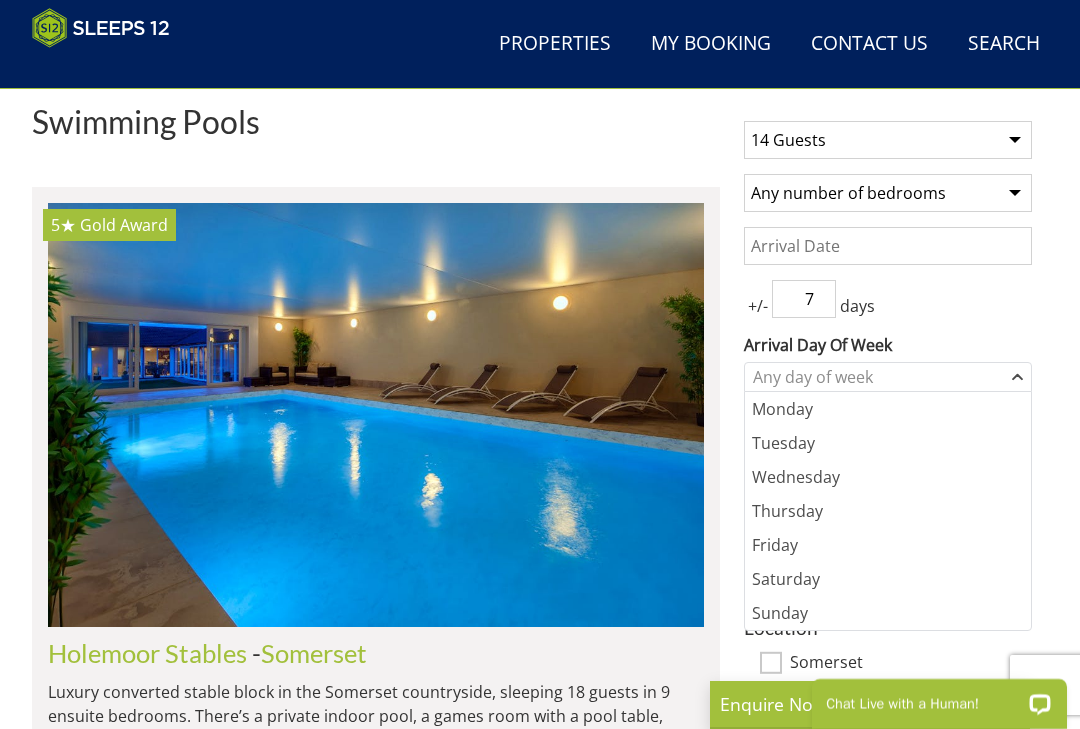 click on "Monday" at bounding box center [888, 409] 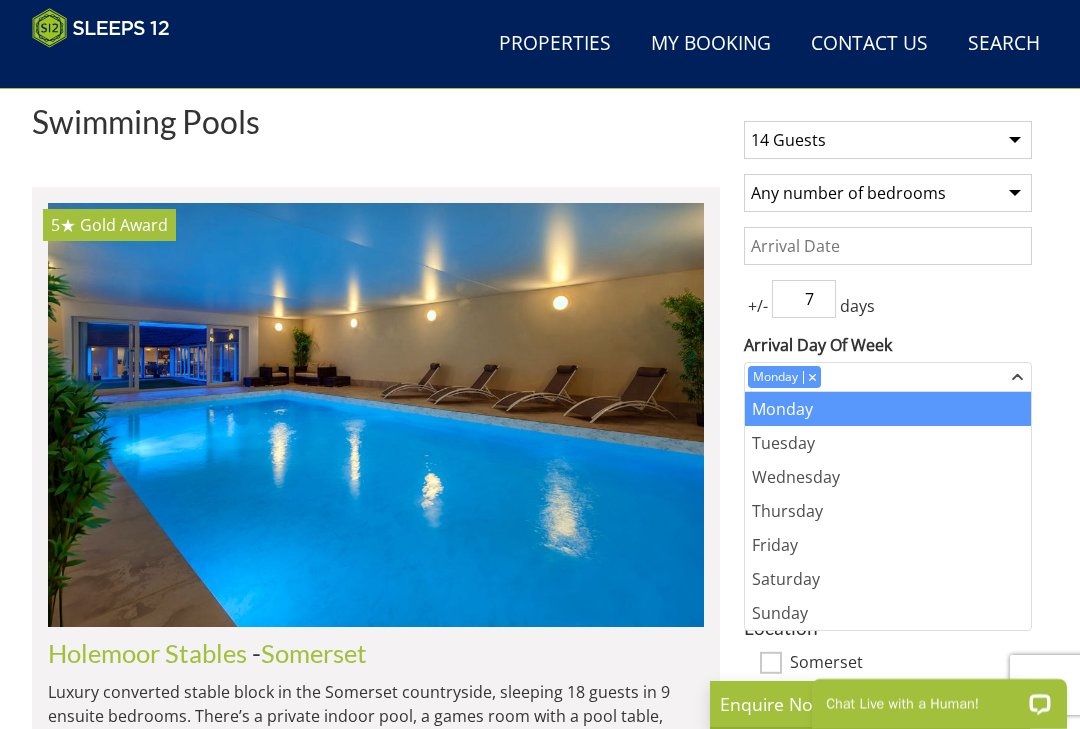 click on "Date" at bounding box center [888, 246] 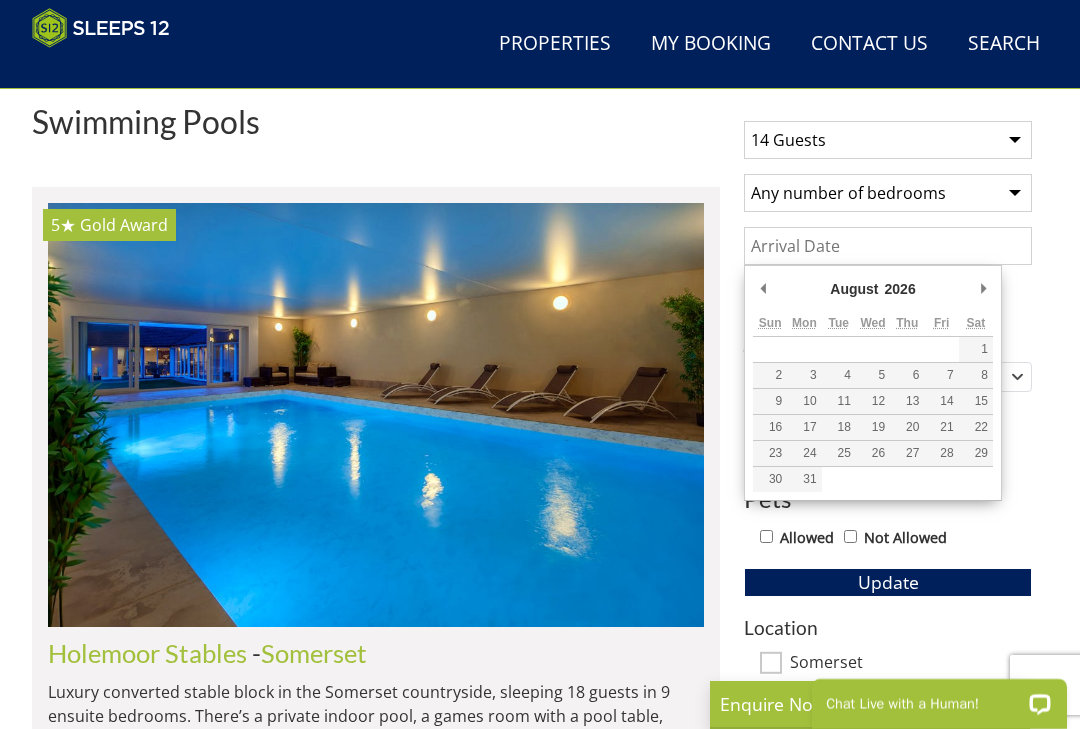 type on "03/08/2026" 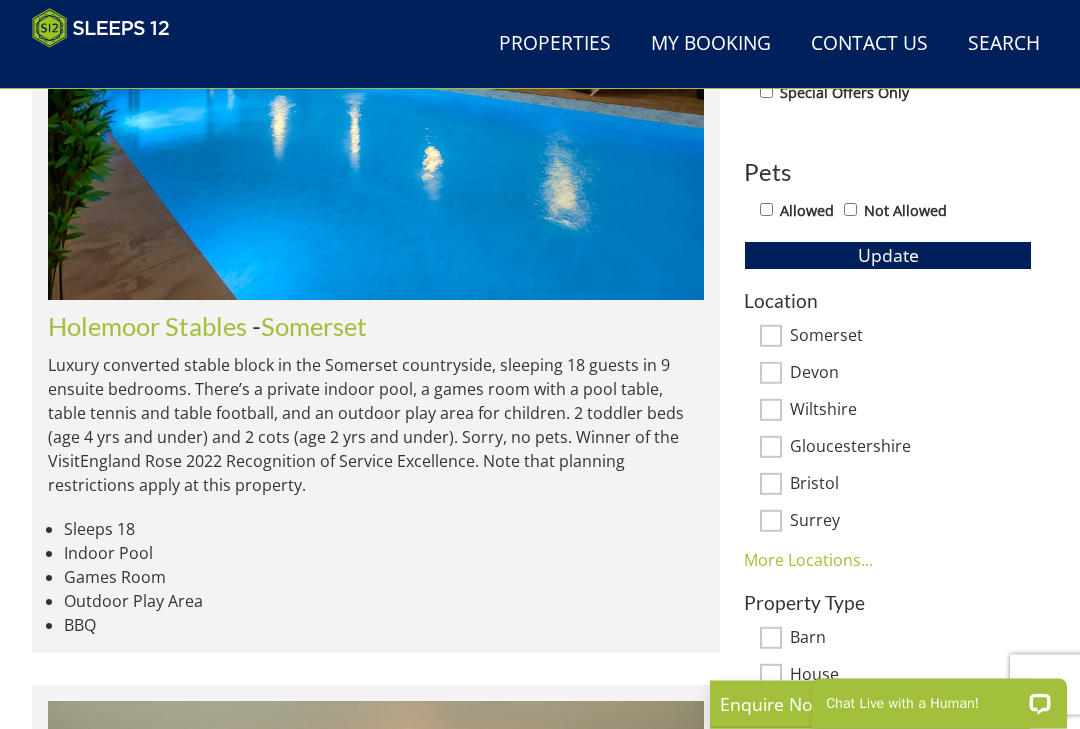 scroll, scrollTop: 1016, scrollLeft: 0, axis: vertical 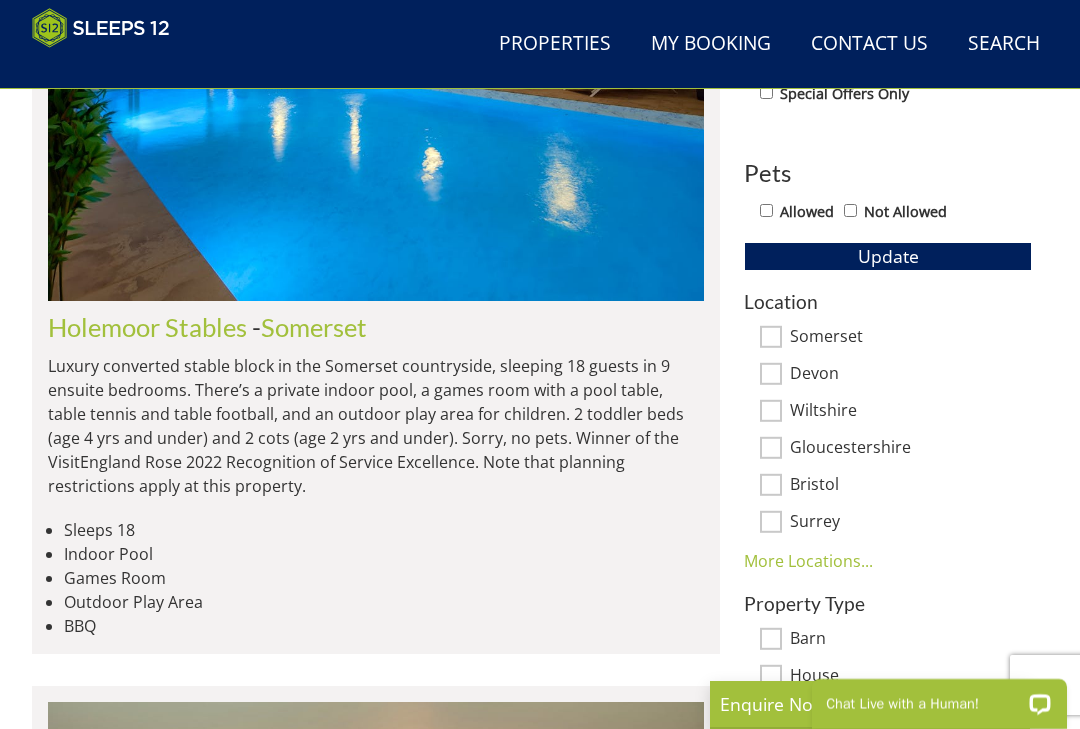 click on "Update" at bounding box center (888, 256) 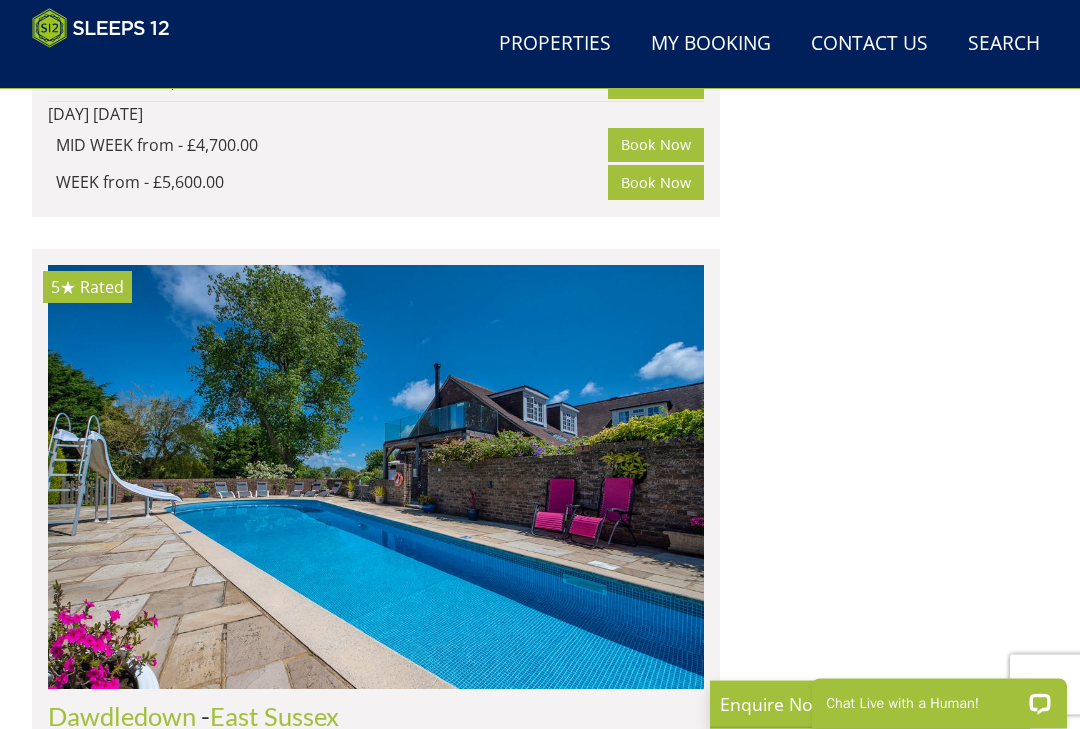 scroll, scrollTop: 0, scrollLeft: 0, axis: both 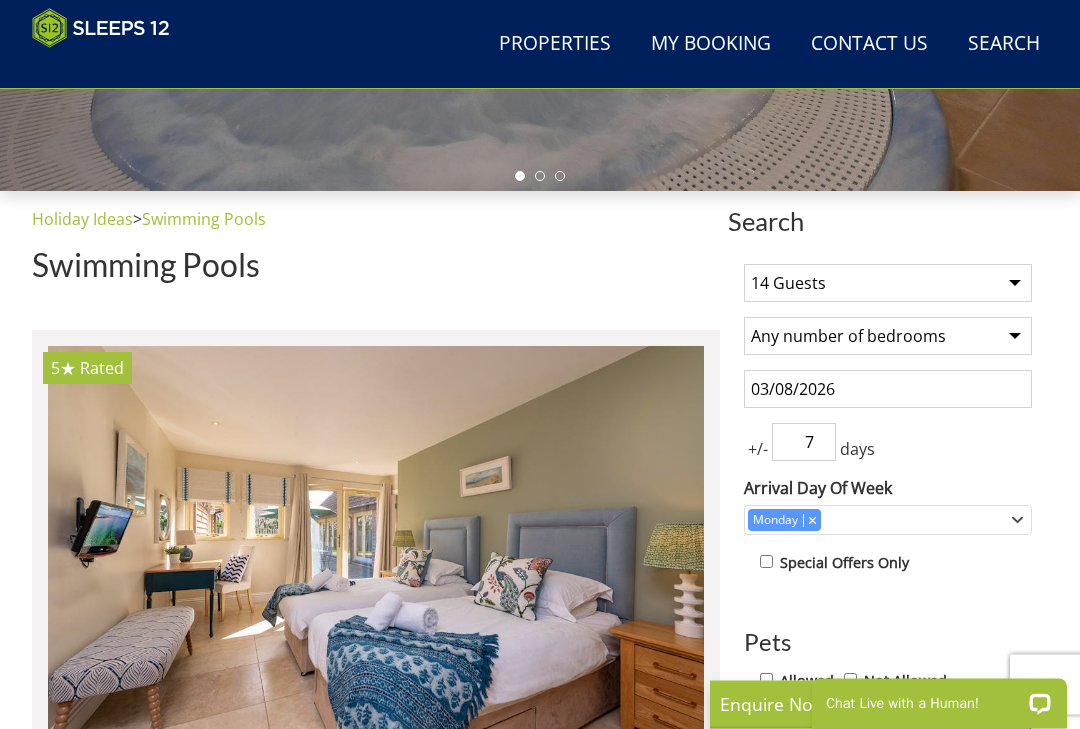 click on "1 Guest
2 Guests
3 Guests
4 Guests
5 Guests
6 Guests
7 Guests
8 Guests
9 Guests
10 Guests
11 Guests
12 Guests
13 Guests
14 Guests
15 Guests
16 Guests
17 Guests
18 Guests
19 Guests
20 Guests
21 Guests
22 Guests
23 Guests
24 Guests
25 Guests
26 Guests
27 Guests
28 Guests
29 Guests
30 Guests
31 Guests
32 Guests" at bounding box center (888, 284) 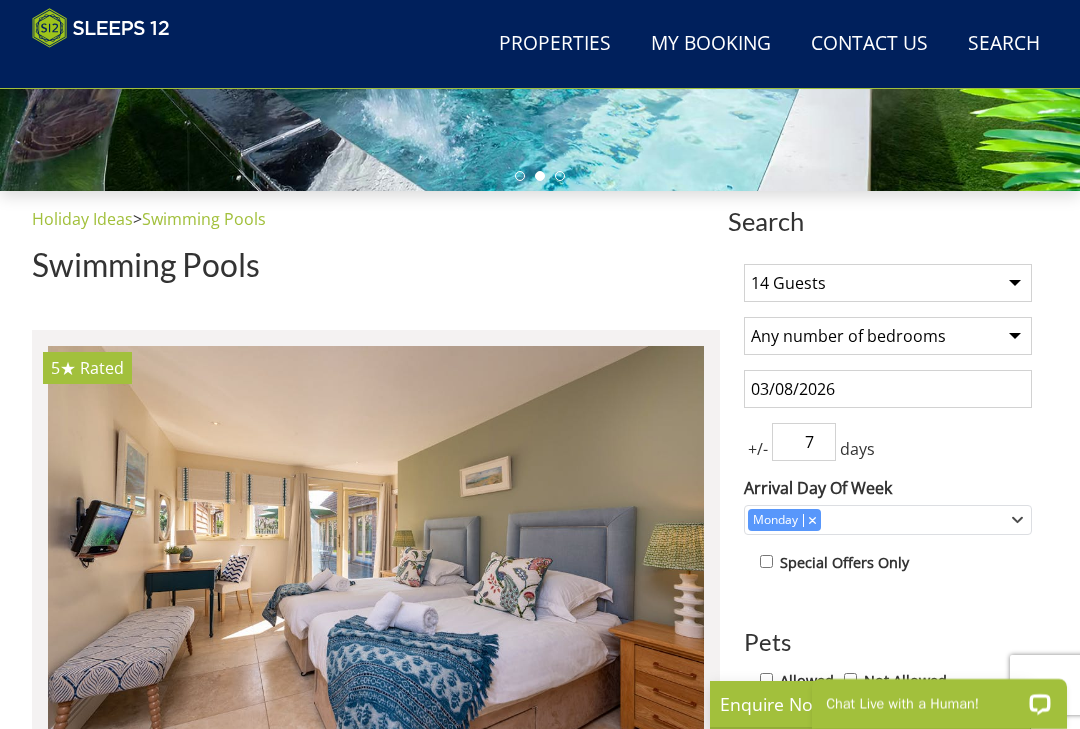 select on "12" 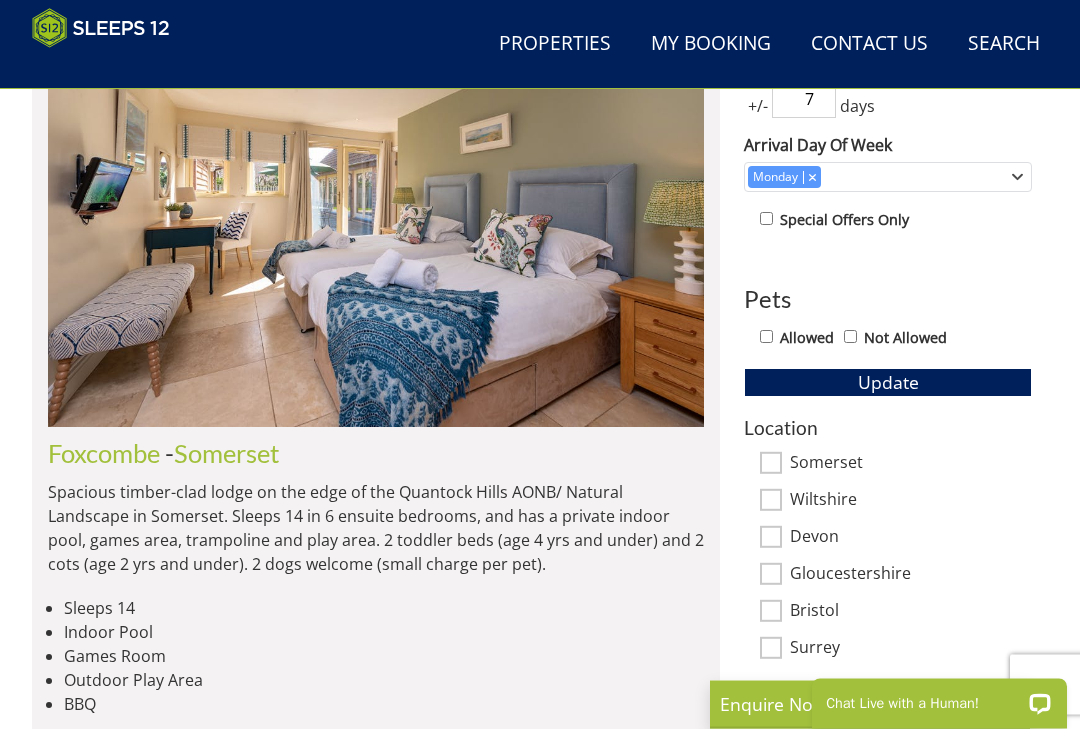 scroll, scrollTop: 890, scrollLeft: 0, axis: vertical 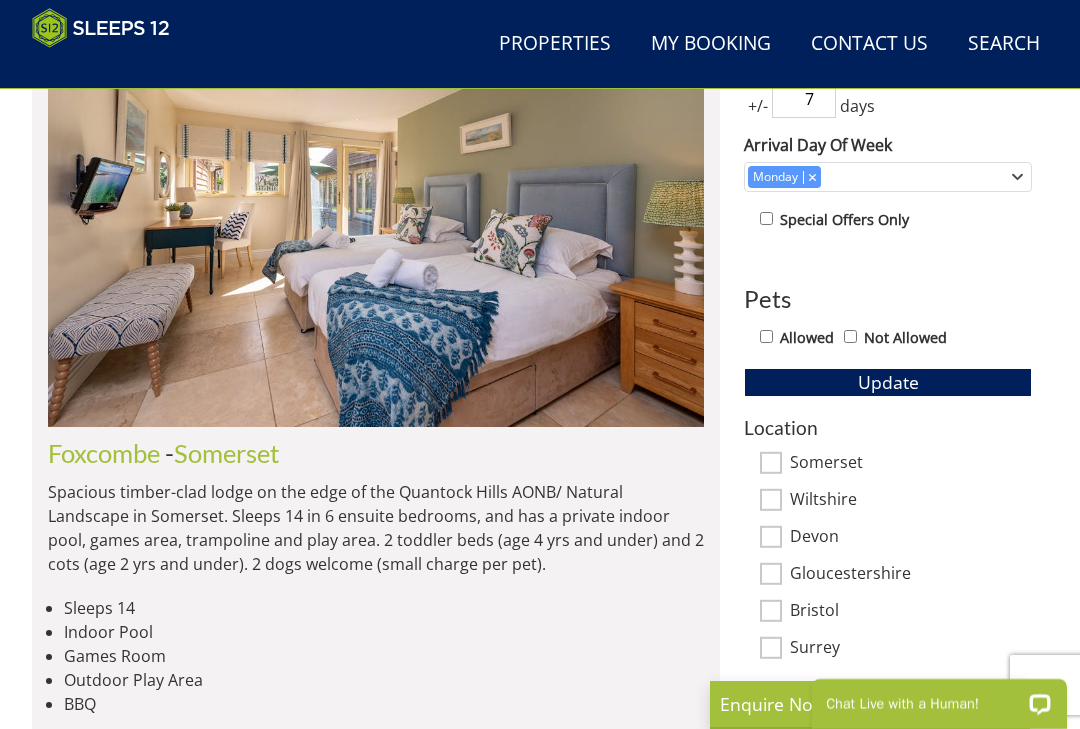 click on "Update" at bounding box center [888, 382] 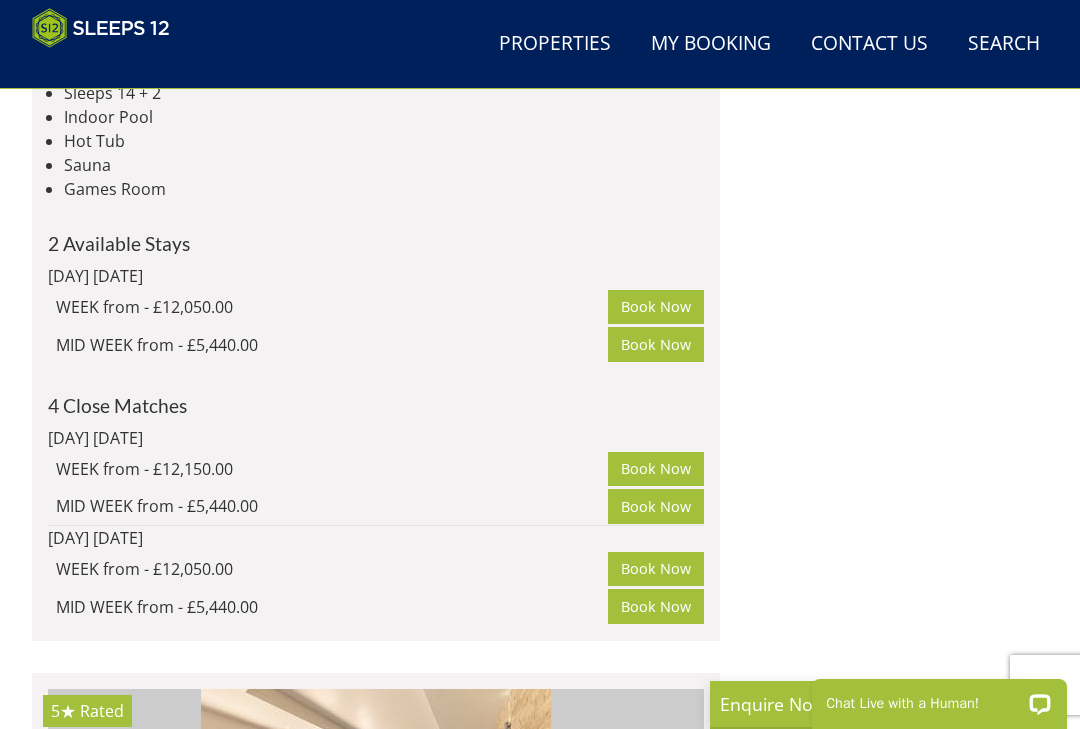 scroll, scrollTop: 9809, scrollLeft: 0, axis: vertical 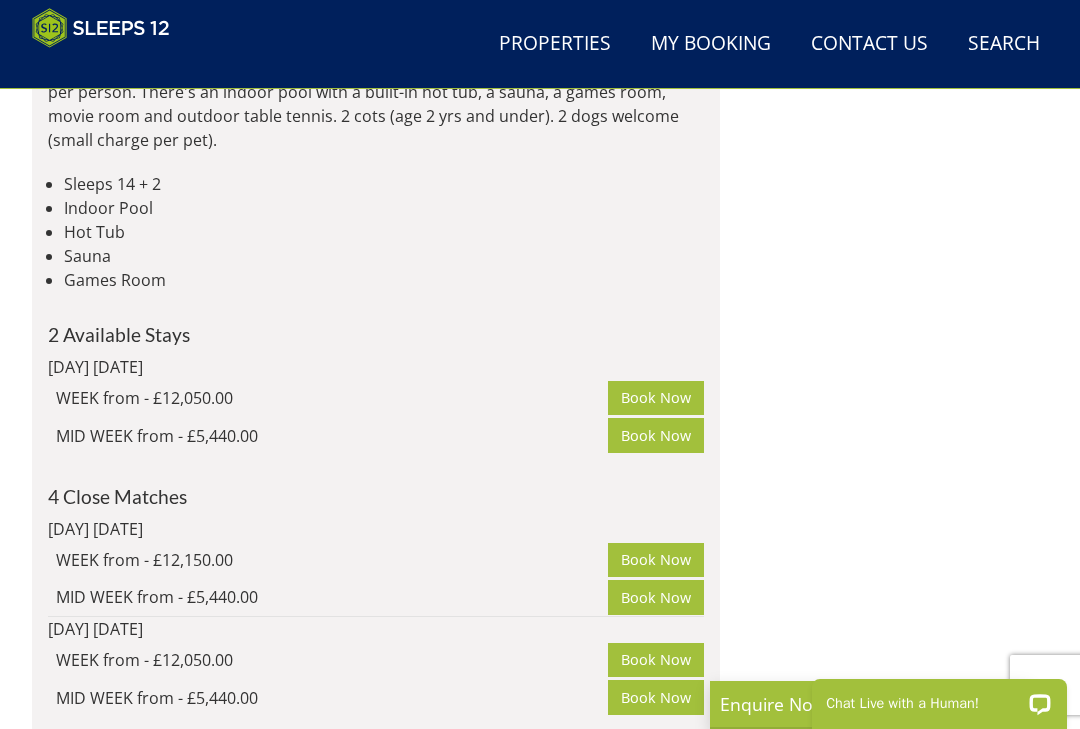 click on "Search  Check Availability" at bounding box center [1004, 44] 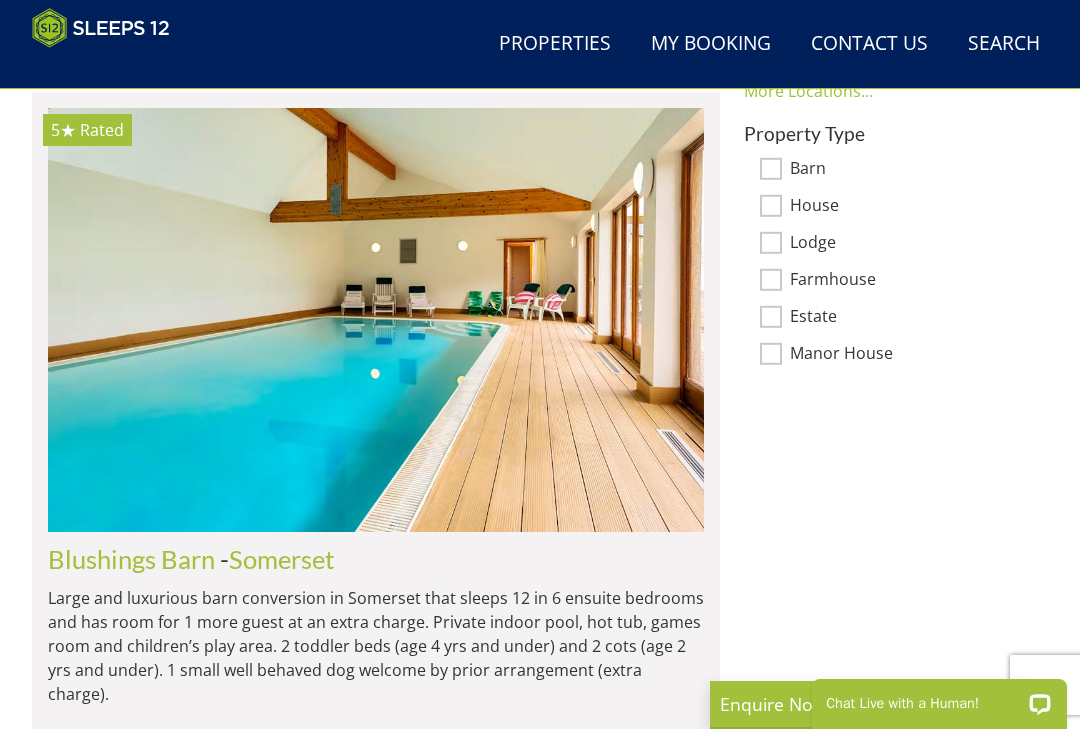 scroll, scrollTop: 0, scrollLeft: 0, axis: both 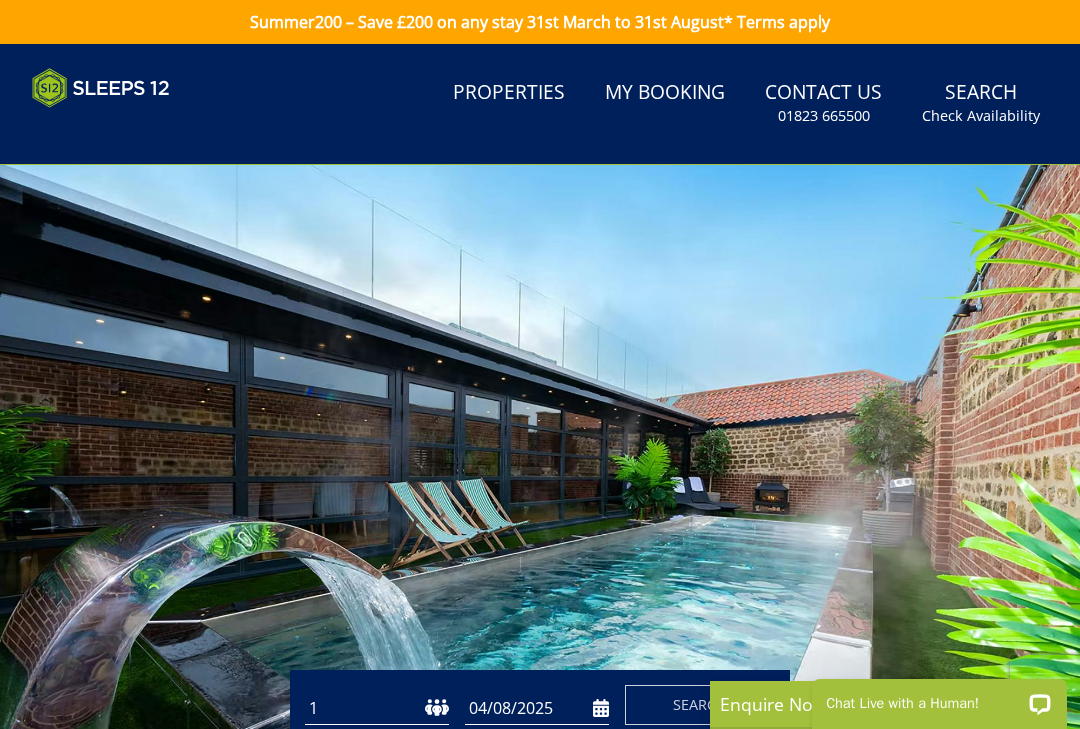 click on "Properties" at bounding box center (509, 93) 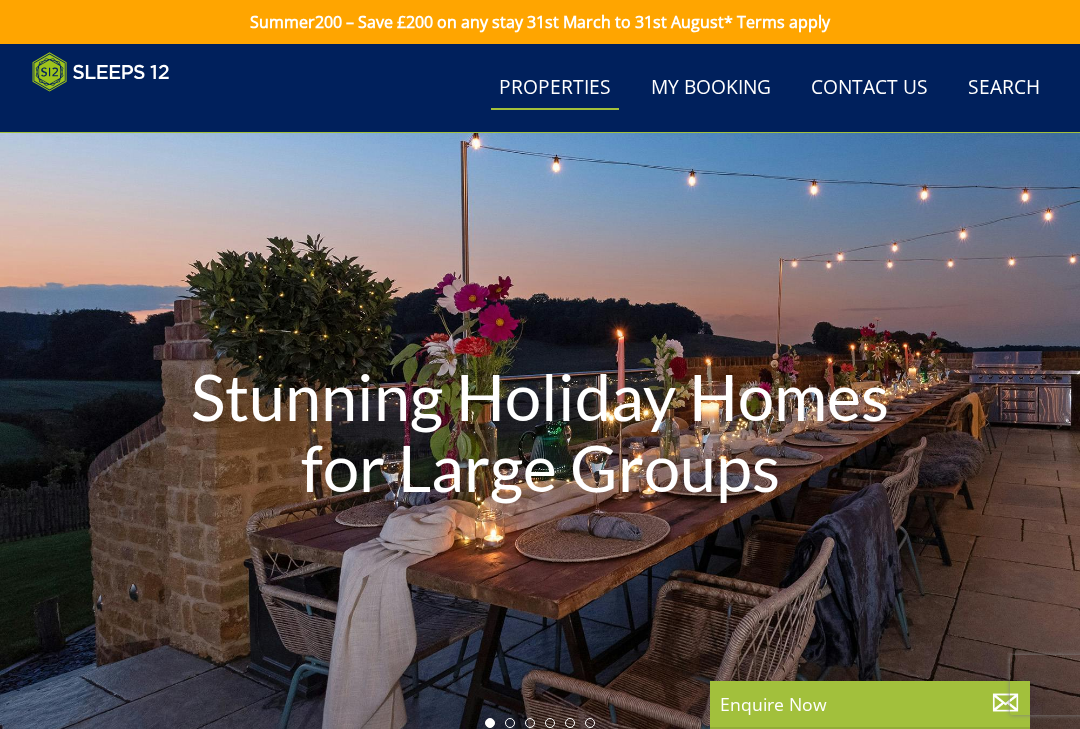 scroll, scrollTop: 0, scrollLeft: 15088, axis: horizontal 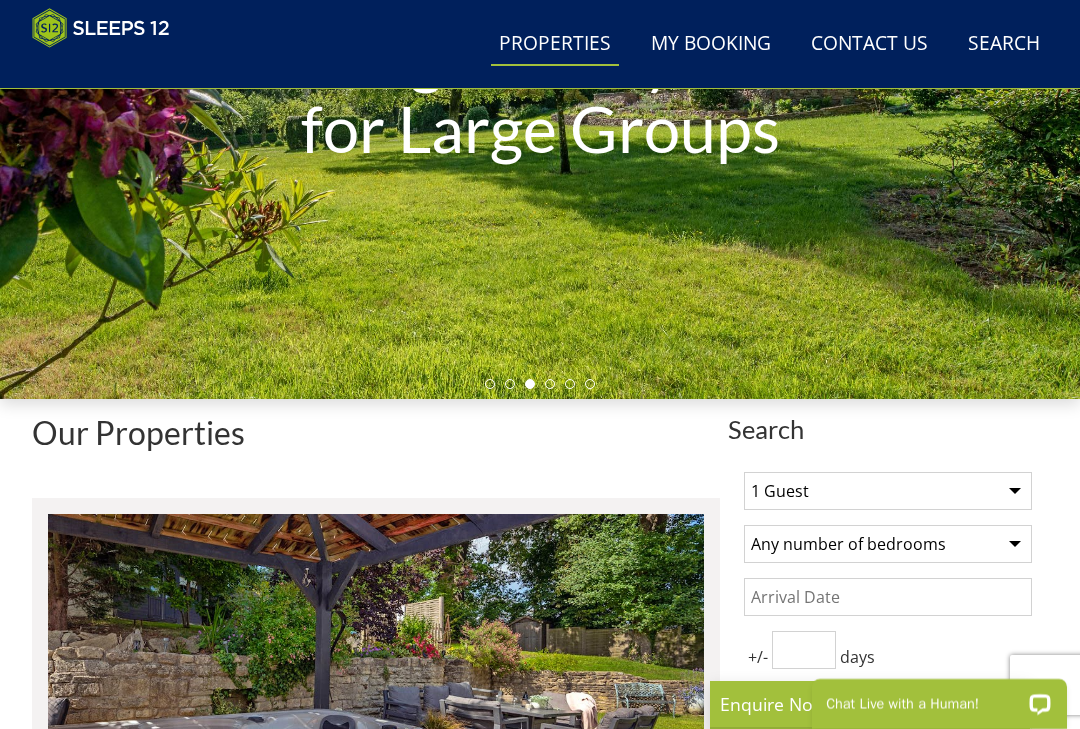 click on "Search" at bounding box center (888, 429) 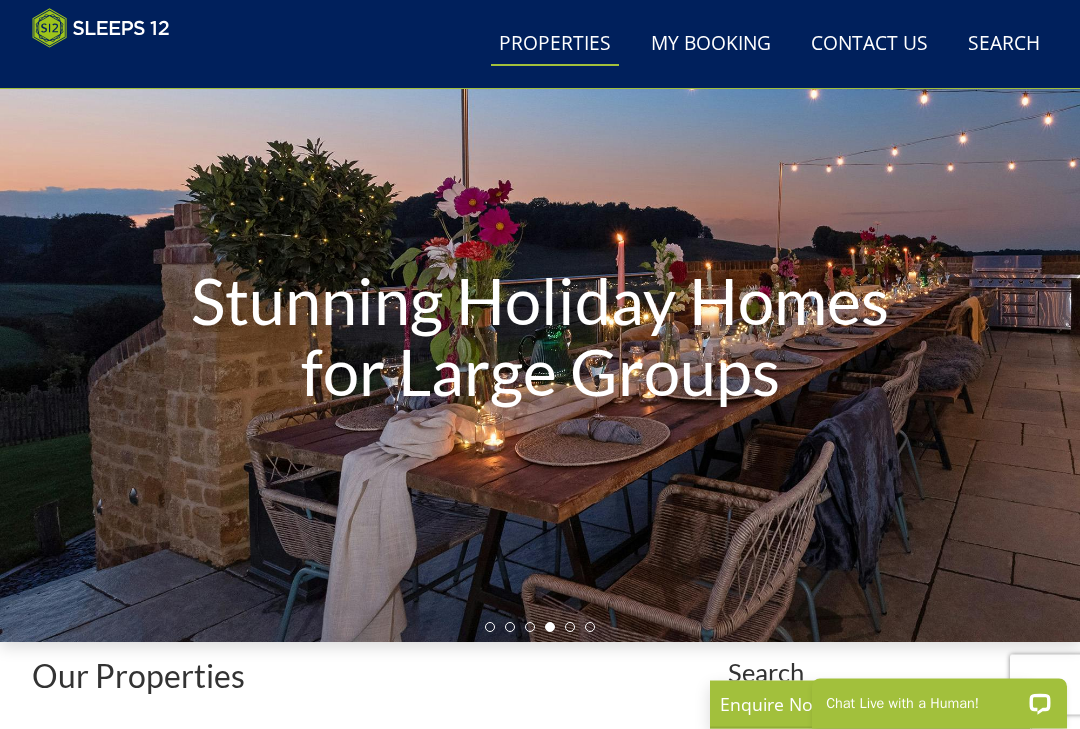 scroll, scrollTop: 0, scrollLeft: 0, axis: both 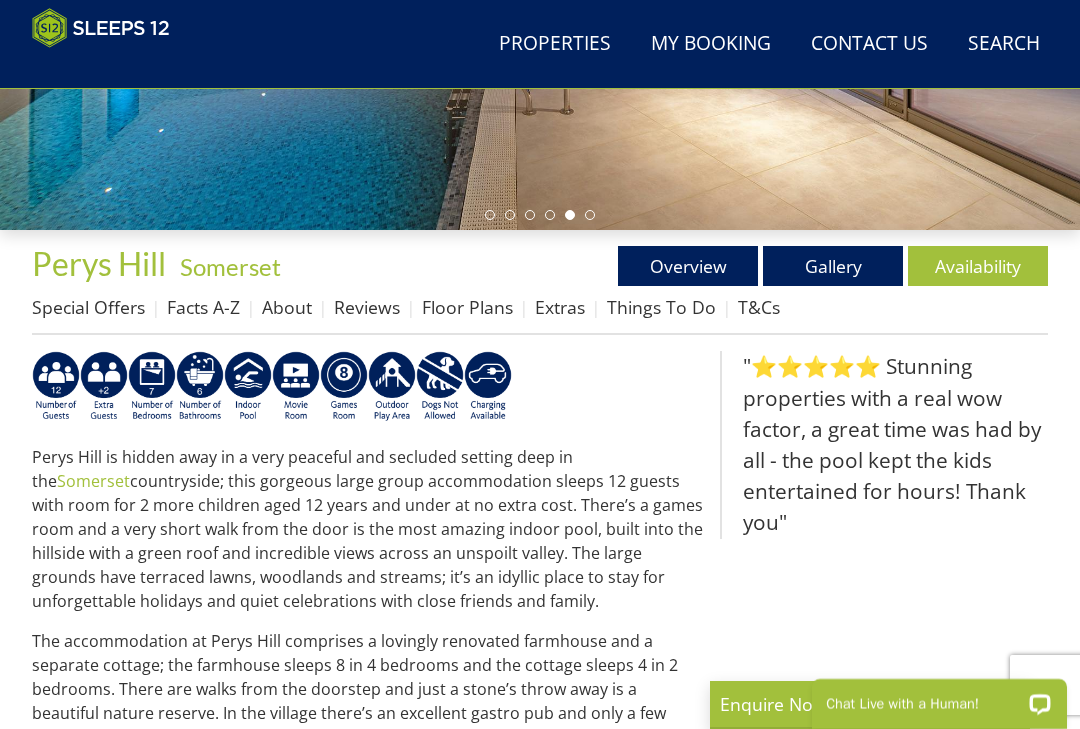 click on "Availability" at bounding box center [978, 266] 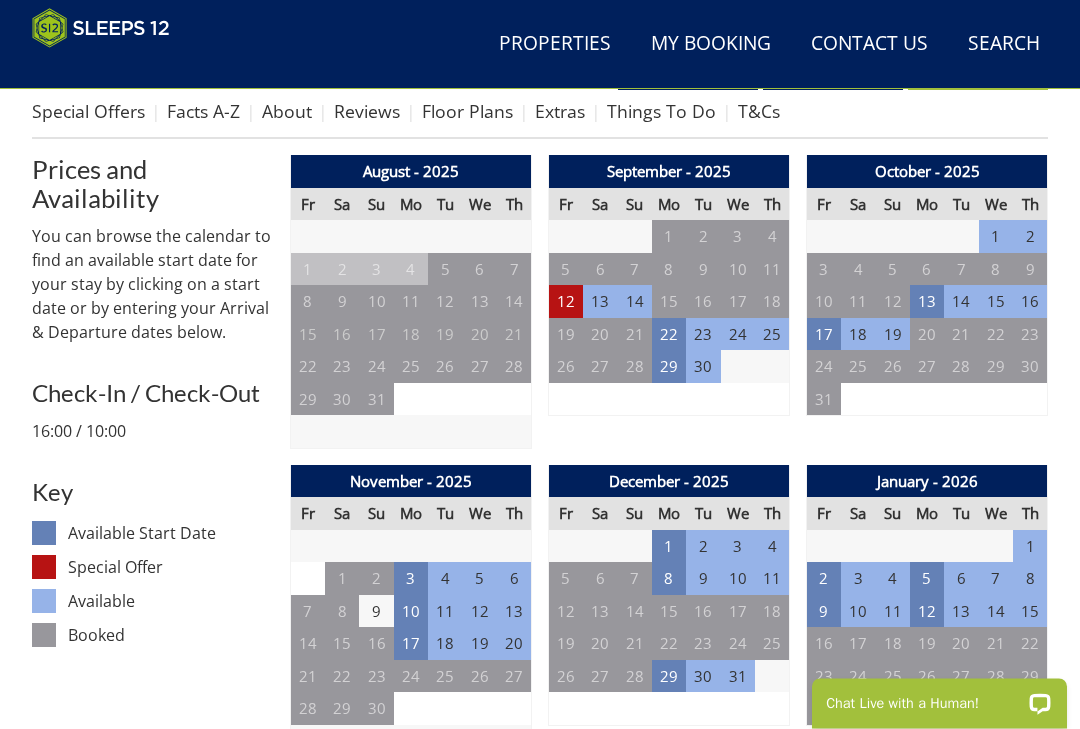 scroll, scrollTop: 704, scrollLeft: 0, axis: vertical 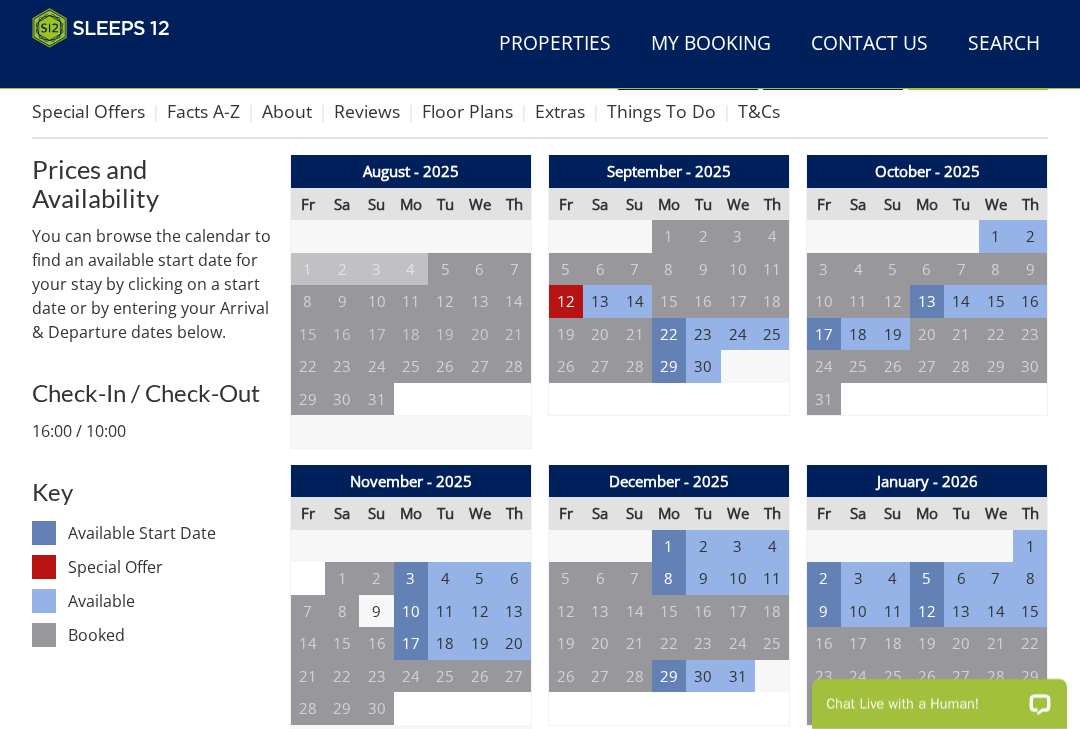click on "12" at bounding box center (566, 301) 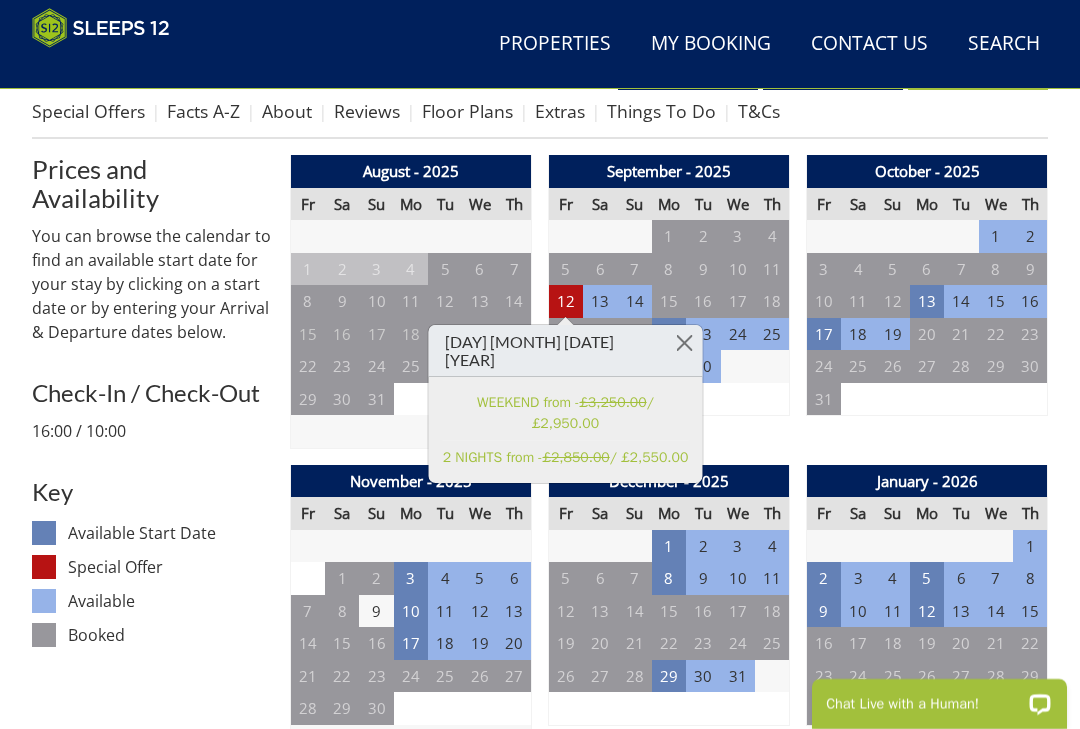 click at bounding box center [684, 342] 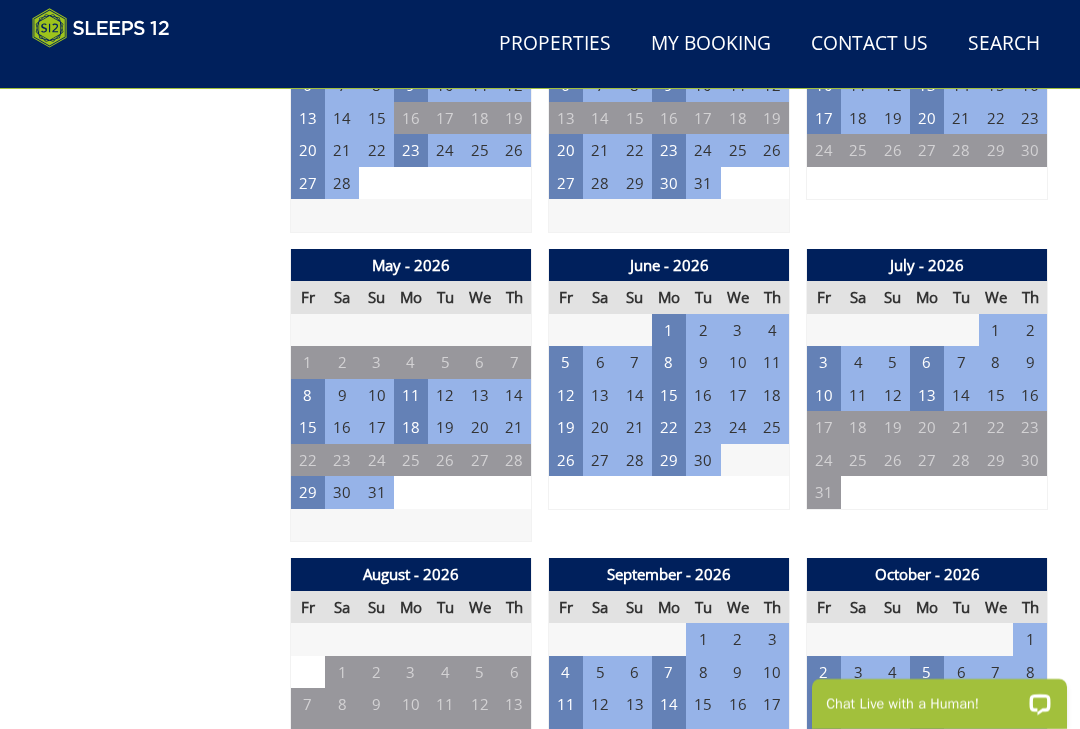 scroll, scrollTop: 1538, scrollLeft: 0, axis: vertical 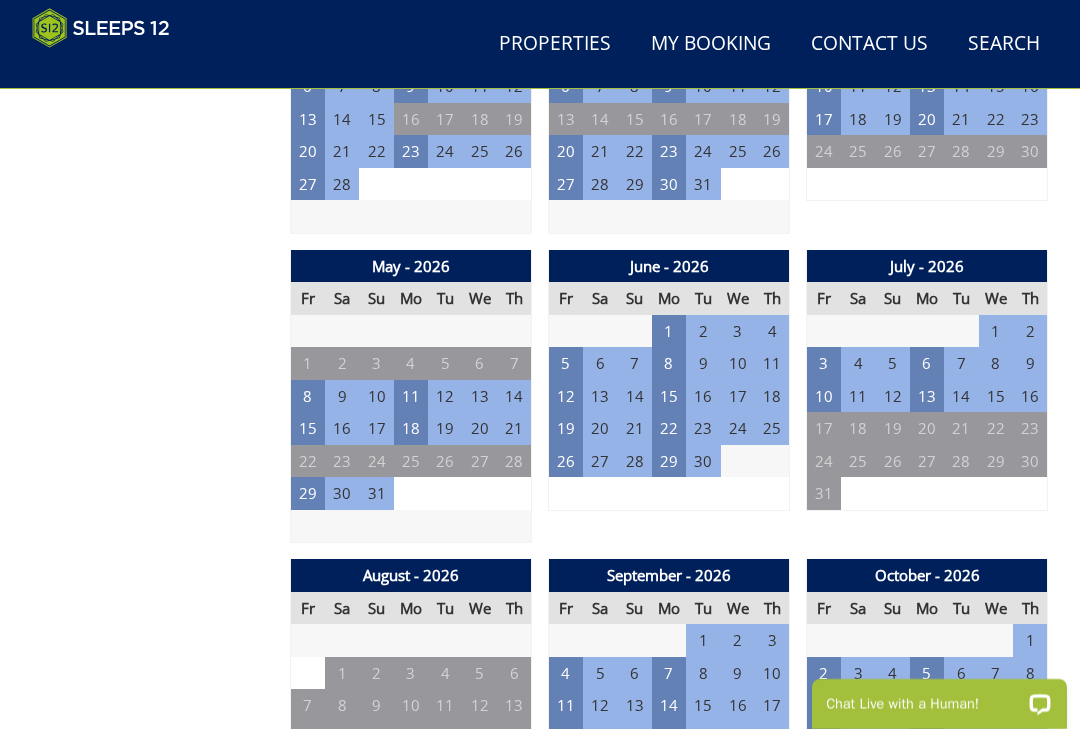 click on "11" at bounding box center (411, 396) 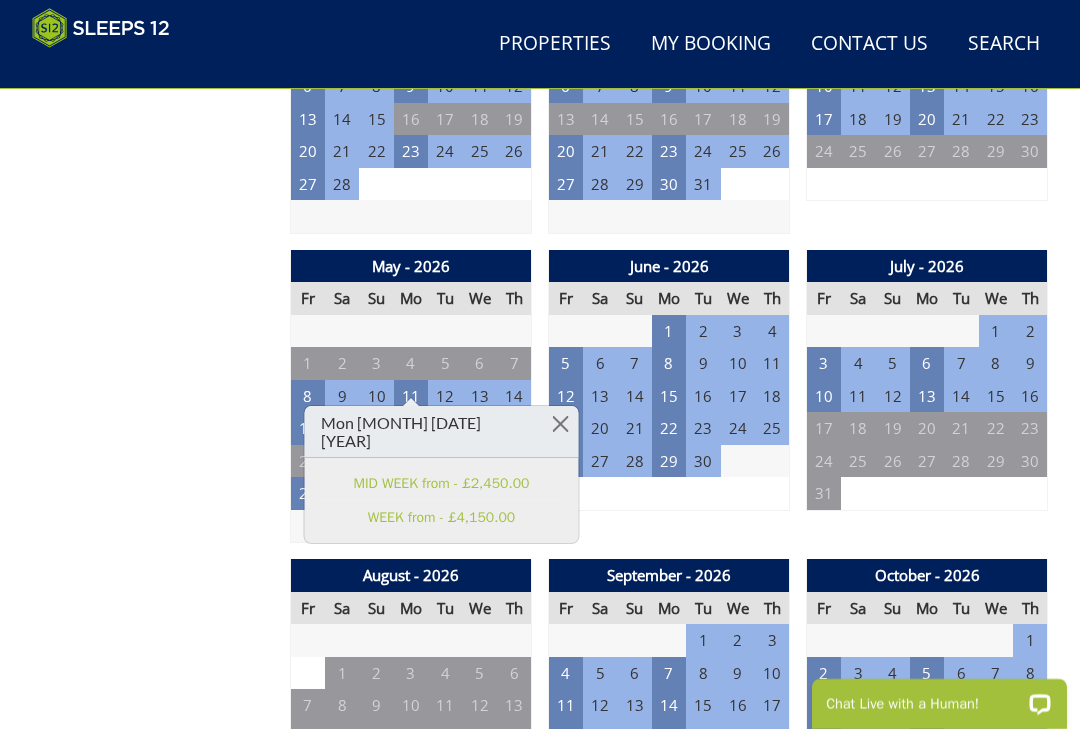 click on "MID WEEK from  - £2,450.00" at bounding box center [442, 483] 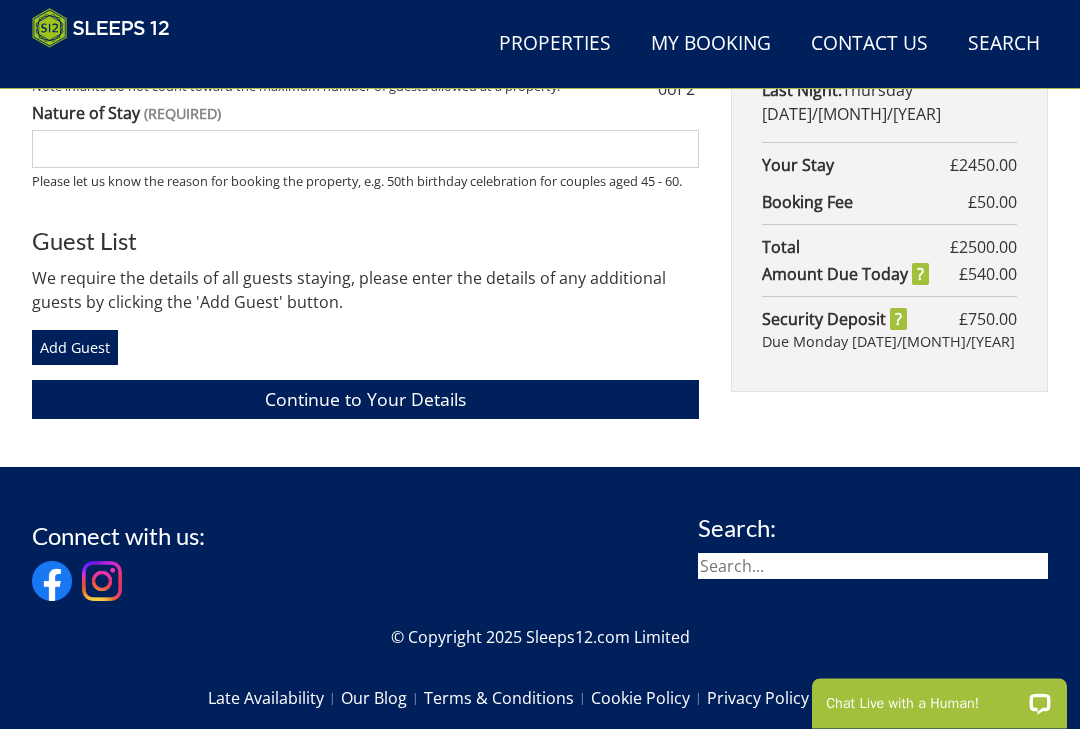 scroll, scrollTop: 1077, scrollLeft: 0, axis: vertical 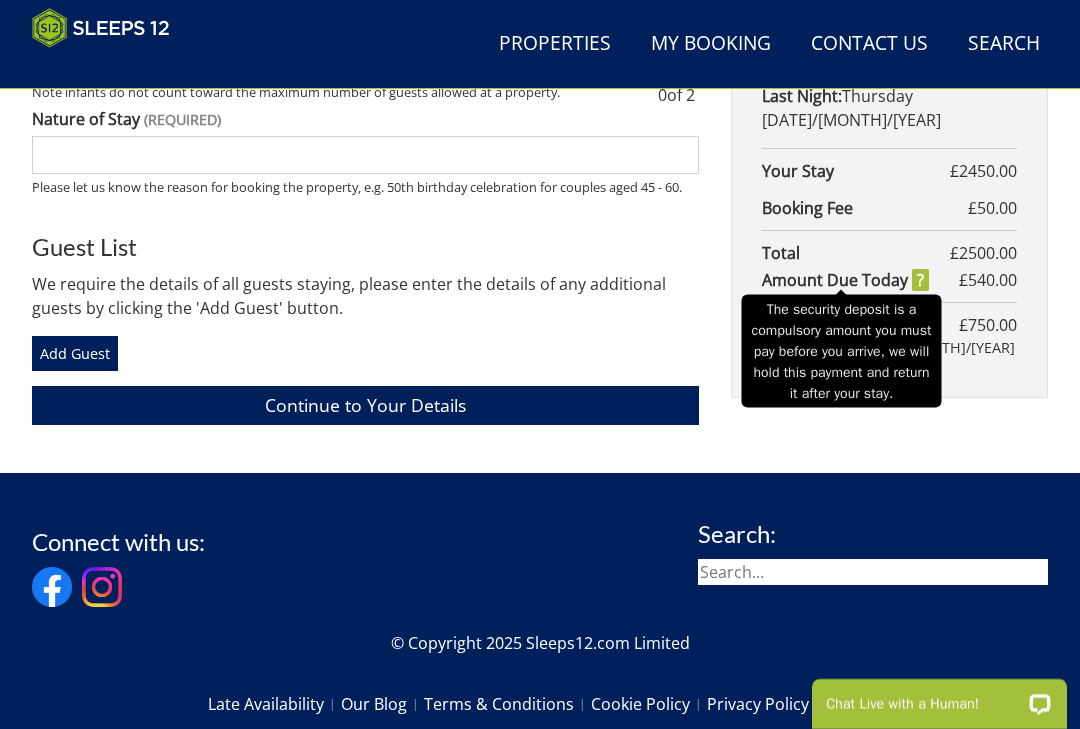 click on "Security Deposit" at bounding box center [834, 325] 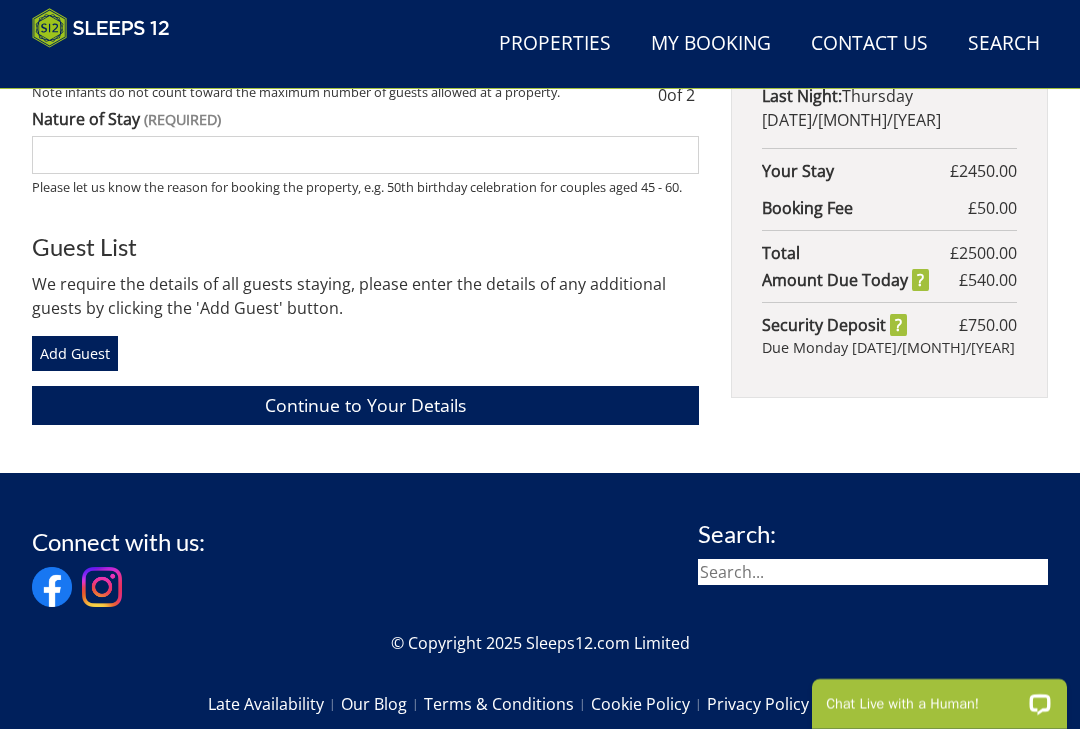 click on "Please Note:
You have added
0  guest s
above the base occupancy which incurs a fee of
£ 0.00
Number of Adults
1
Number of Children (aged 2-18)
0
1  of 14
Number of Infants (aged 0-2)
0
Note infants do not count toward the maximum number of guests
allowed at a property.
0  of 2
Nature of Stay
Please let us know the reason for booking the
property, e.g. 50th birthday celebration for couples
aged 45 - 60.
Guest List
Add Guest" at bounding box center (365, 119) 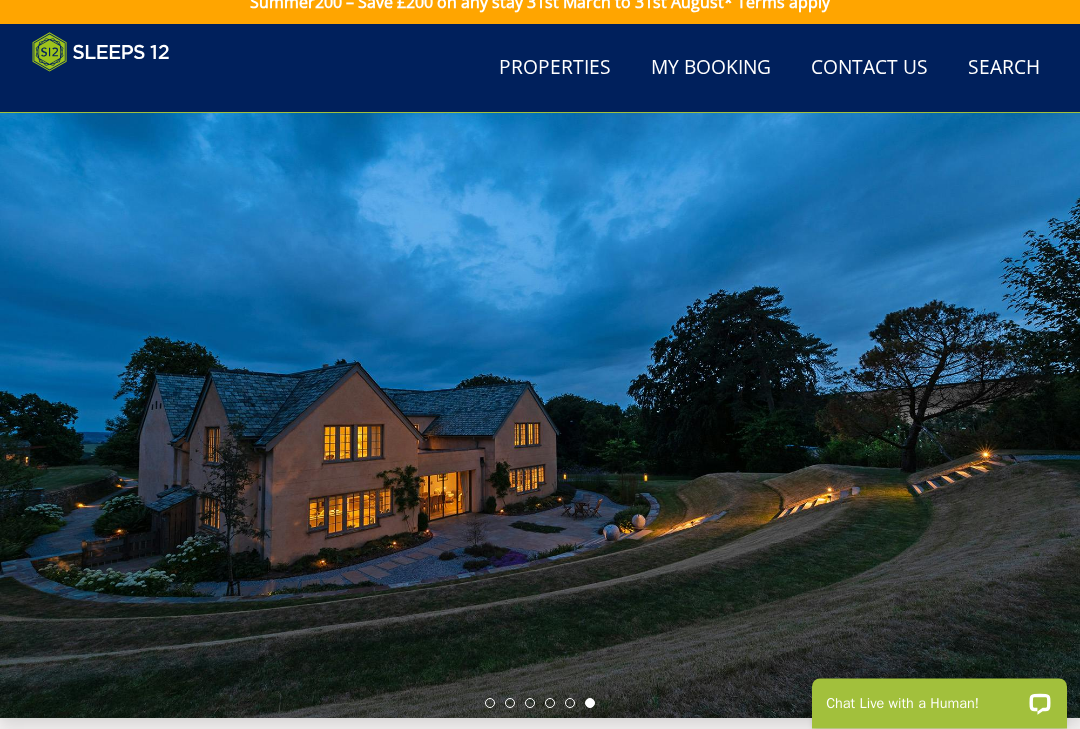 scroll, scrollTop: 0, scrollLeft: 0, axis: both 